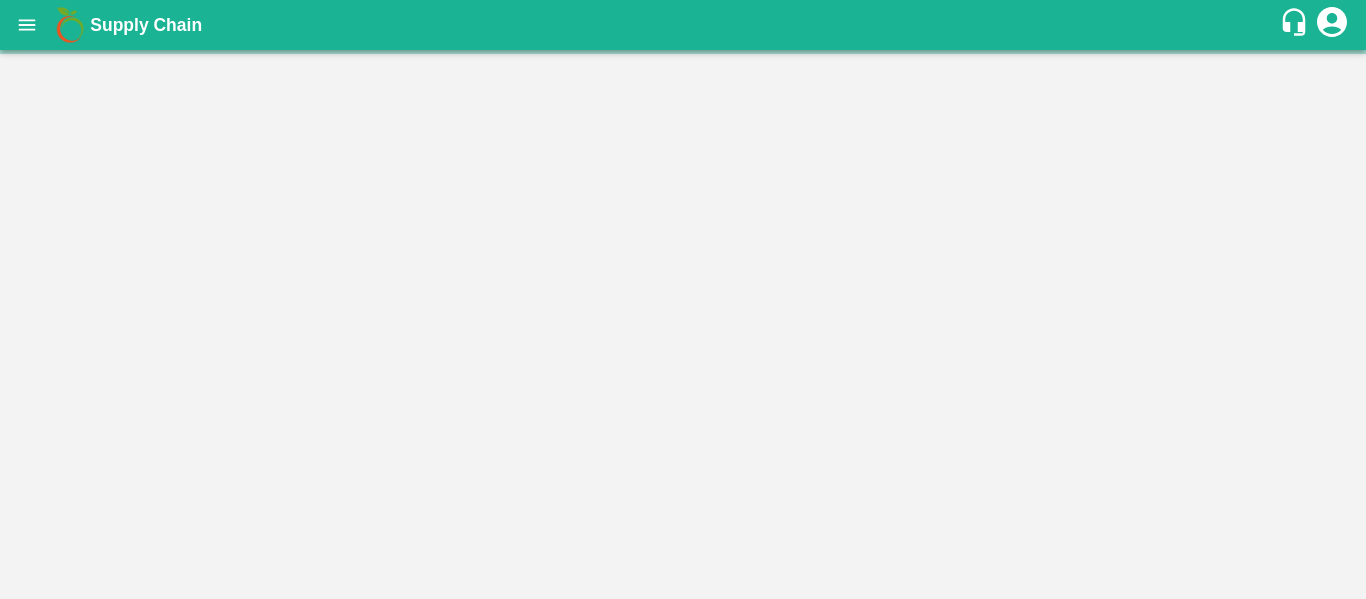 scroll, scrollTop: 0, scrollLeft: 0, axis: both 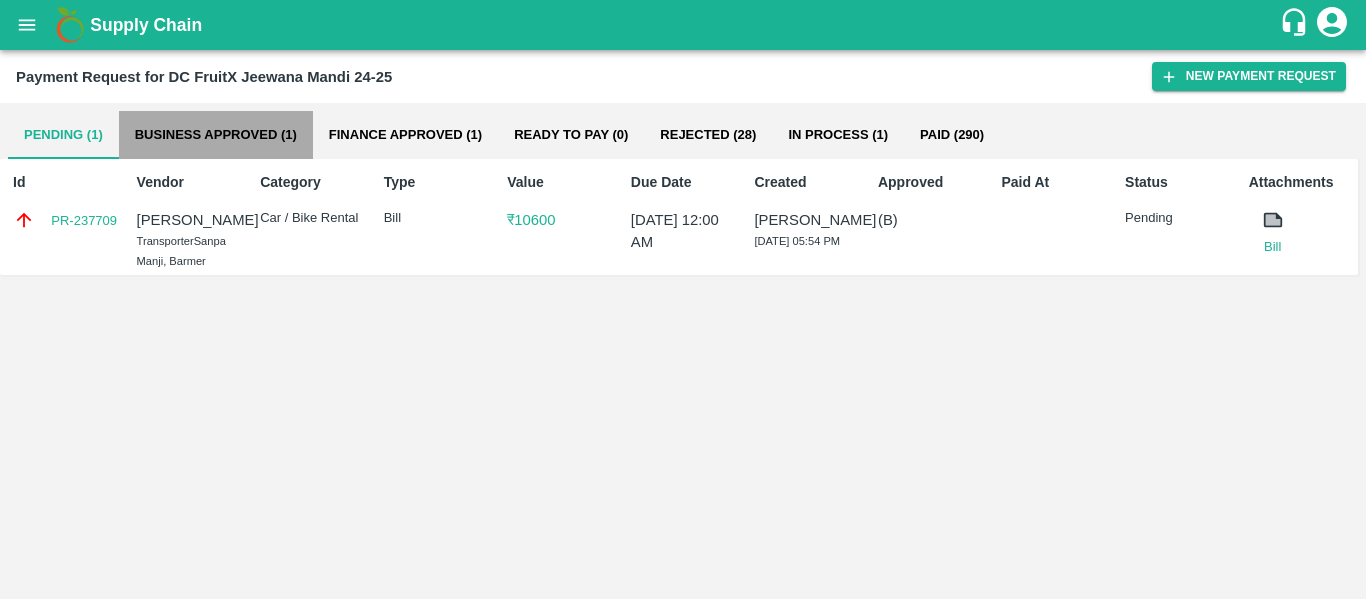 click on "Business Approved (1)" at bounding box center [216, 135] 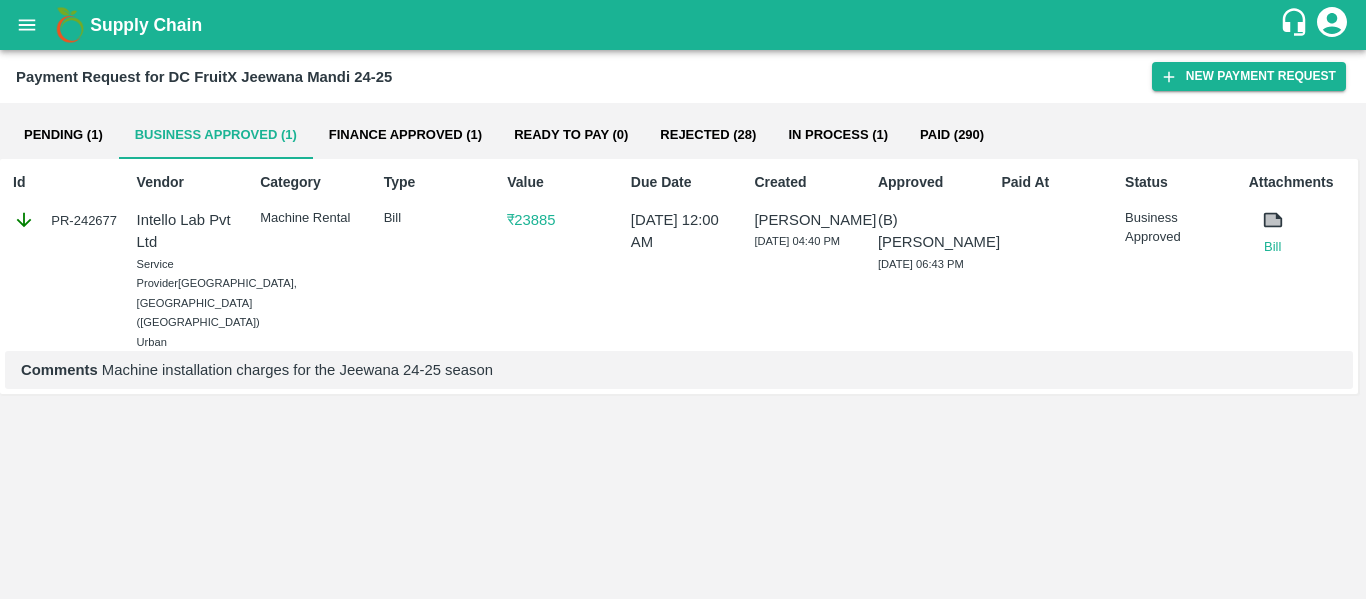 click on "Type Bill" at bounding box center (432, 257) 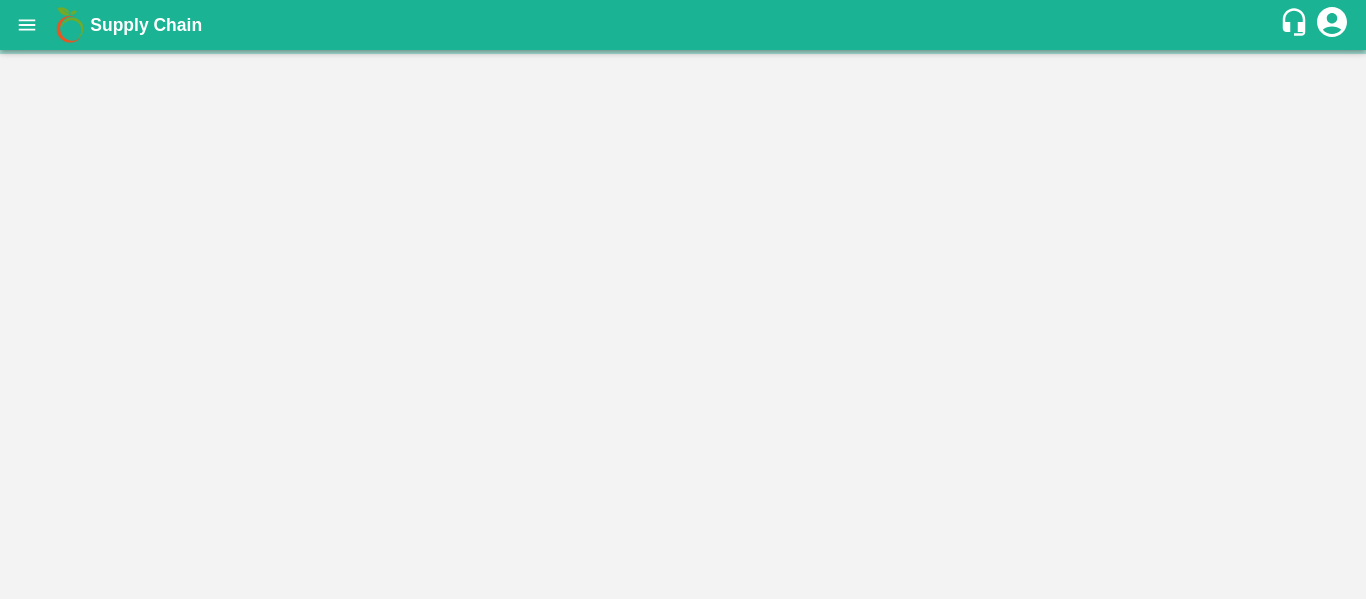 scroll, scrollTop: 0, scrollLeft: 0, axis: both 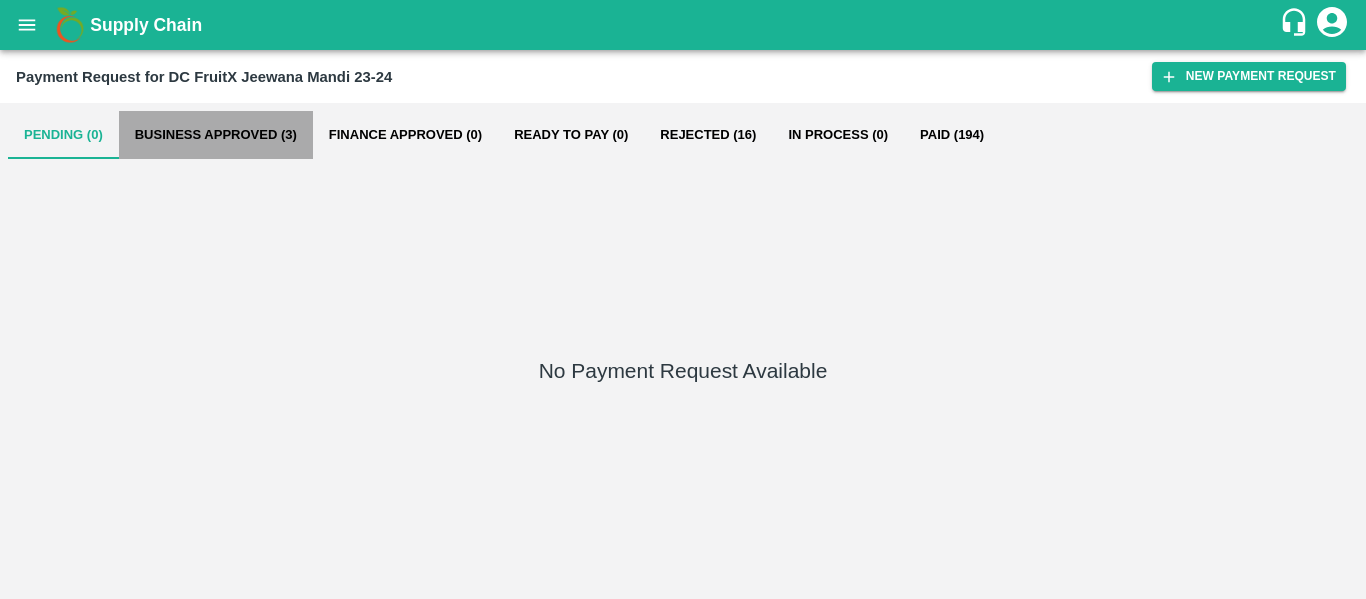 click on "Business Approved (3)" at bounding box center [216, 135] 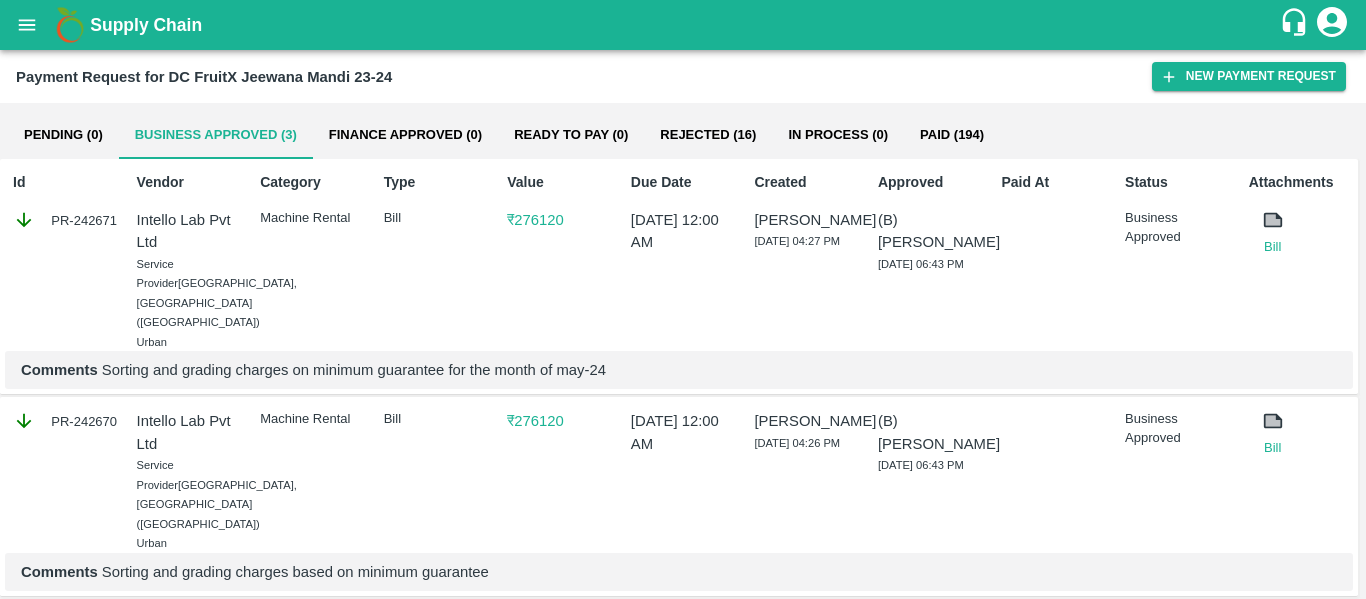 click on "Machine Rental" at bounding box center [312, 218] 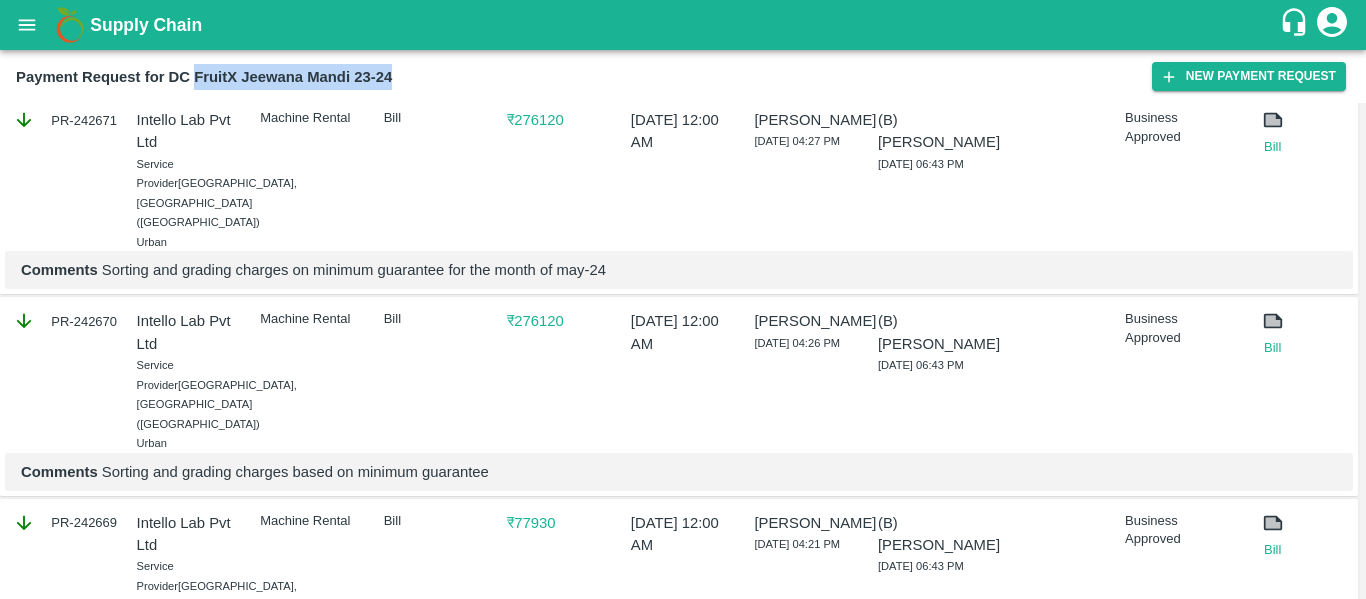 drag, startPoint x: 196, startPoint y: 76, endPoint x: 145, endPoint y: 306, distance: 235.5865 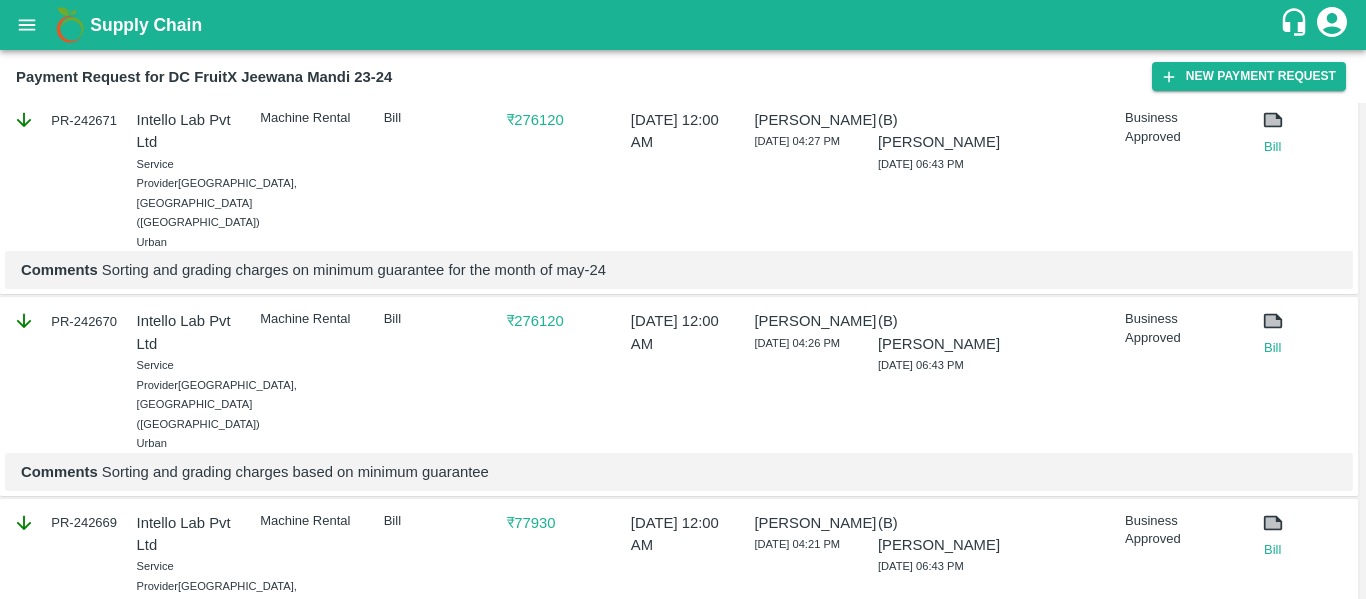 click on "Id PR-242671 Vendor Intello Lab Pvt Ltd Service Provider Bangalore, Bengaluru (Bangalore) Urban Category Machine Rental Type Bill Value ₹  276120 Due Date 23 Jul 2025, 12:00 AM Created lakshyya khaitan 16 Jul 2025, 04:27 PM Approved (B)  Ajit Singh 16 Jul 2025, 06:43 PM Paid At Status Business Approved Attachments Bill Comments   Sorting and grading charges on minimum guarantee for the month of may-24" at bounding box center (679, 177) 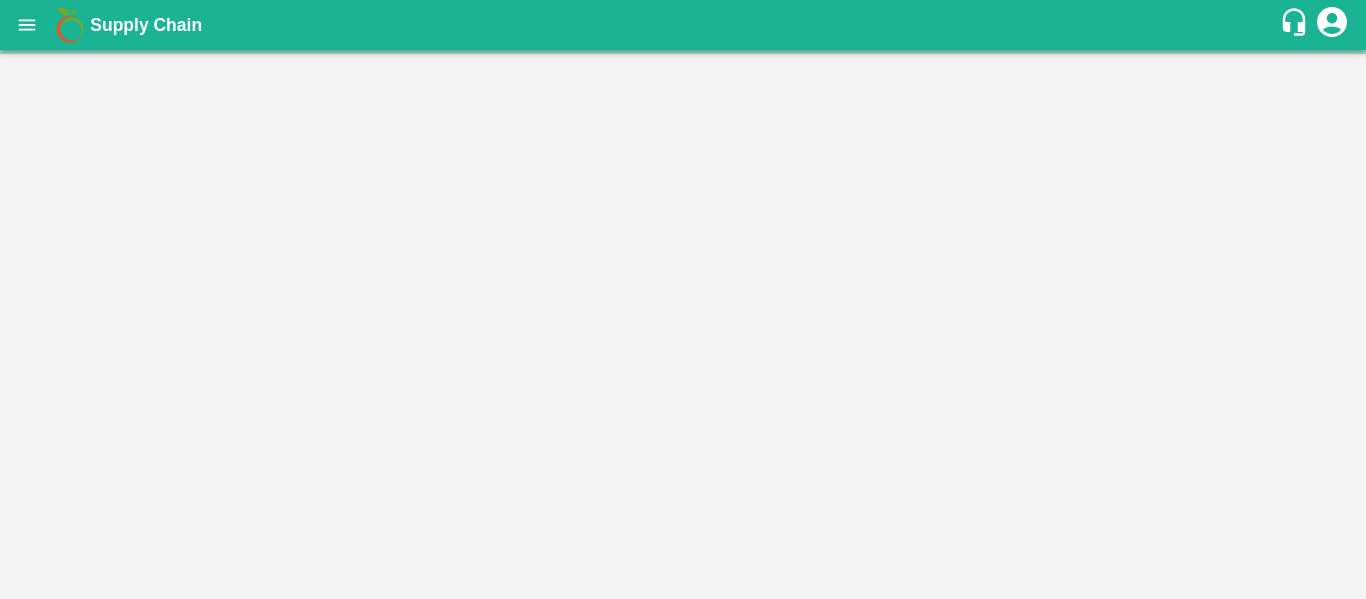 scroll, scrollTop: 0, scrollLeft: 0, axis: both 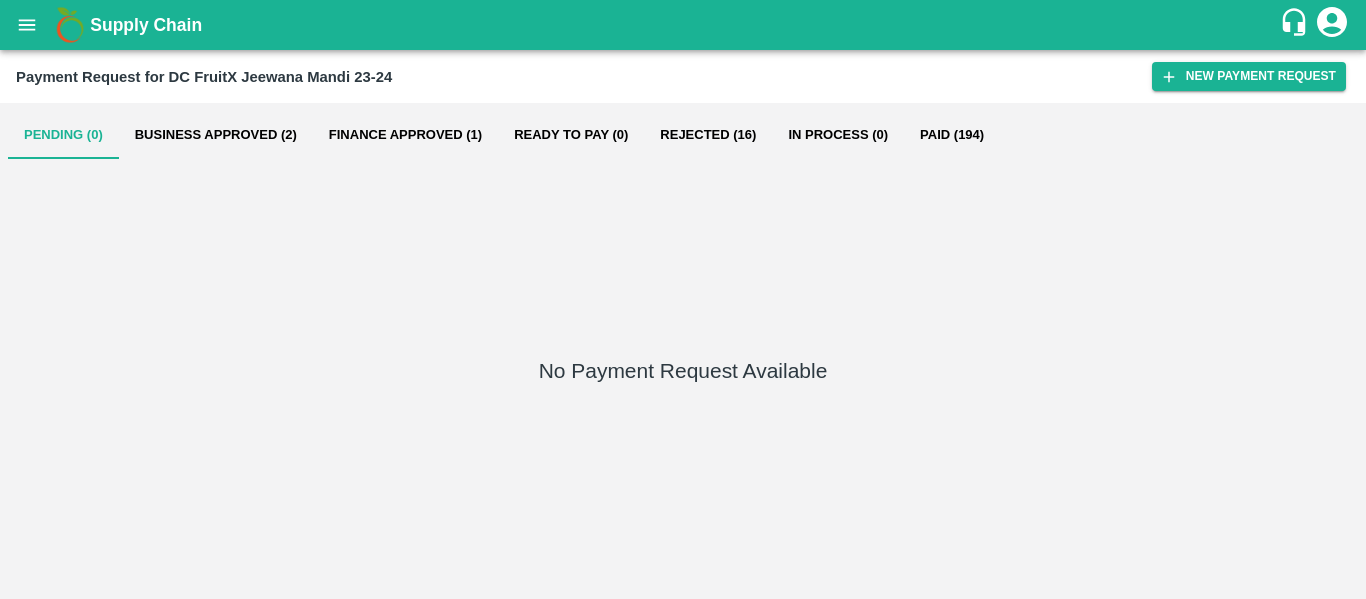 click on "Business Approved (2)" at bounding box center (216, 135) 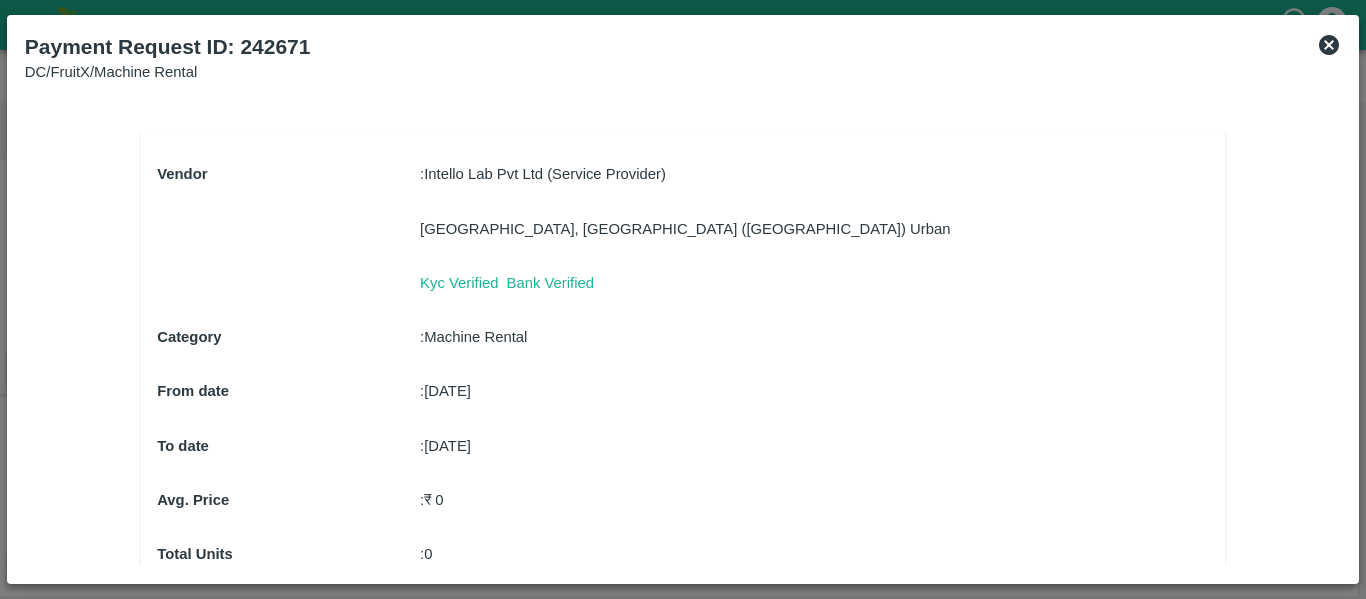 click on "Vendor :  Intello Lab Pvt Ltd (Service Provider)   Bangalore, Bengaluru (Bangalore) Urban   Kyc Verified Bank Verified Category :  Machine Rental From date :  01 May 2024 To date :  31 May 2024 Avg. Price :  ₹ 0 Total Units :  0 Amount :  ₹ 276120 TDS Value  :  0 Total After Adjustment :  ₹ 276120" at bounding box center [683, 445] 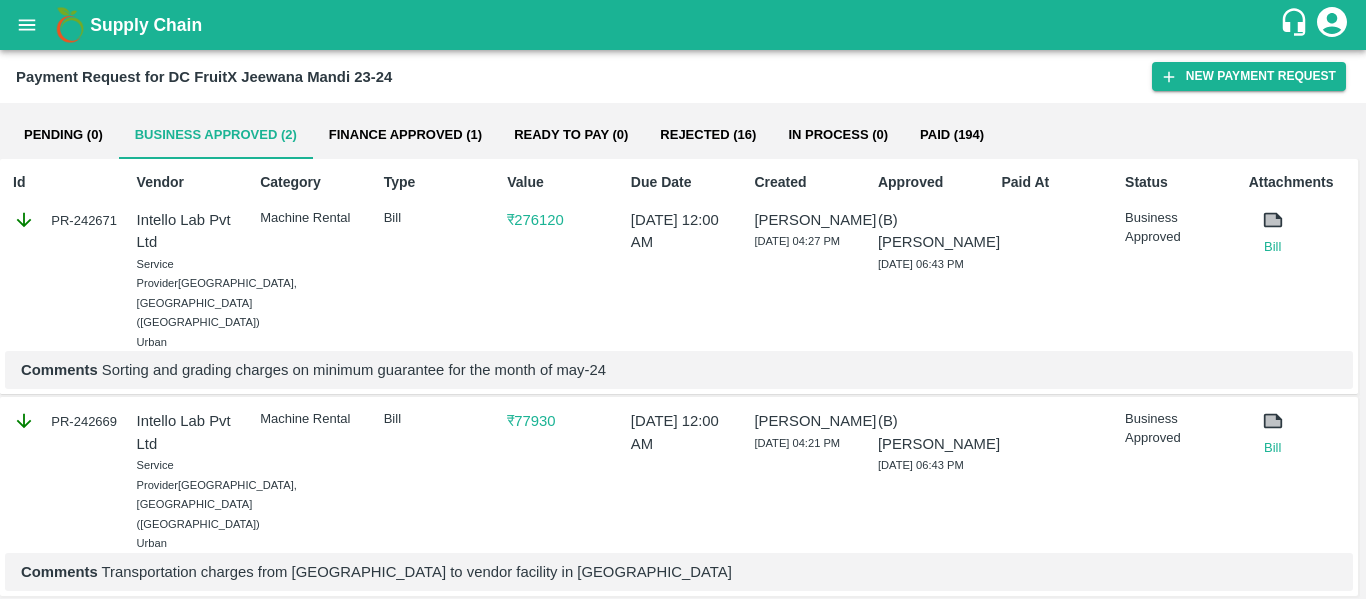 click on "Category Machine Rental" at bounding box center (308, 257) 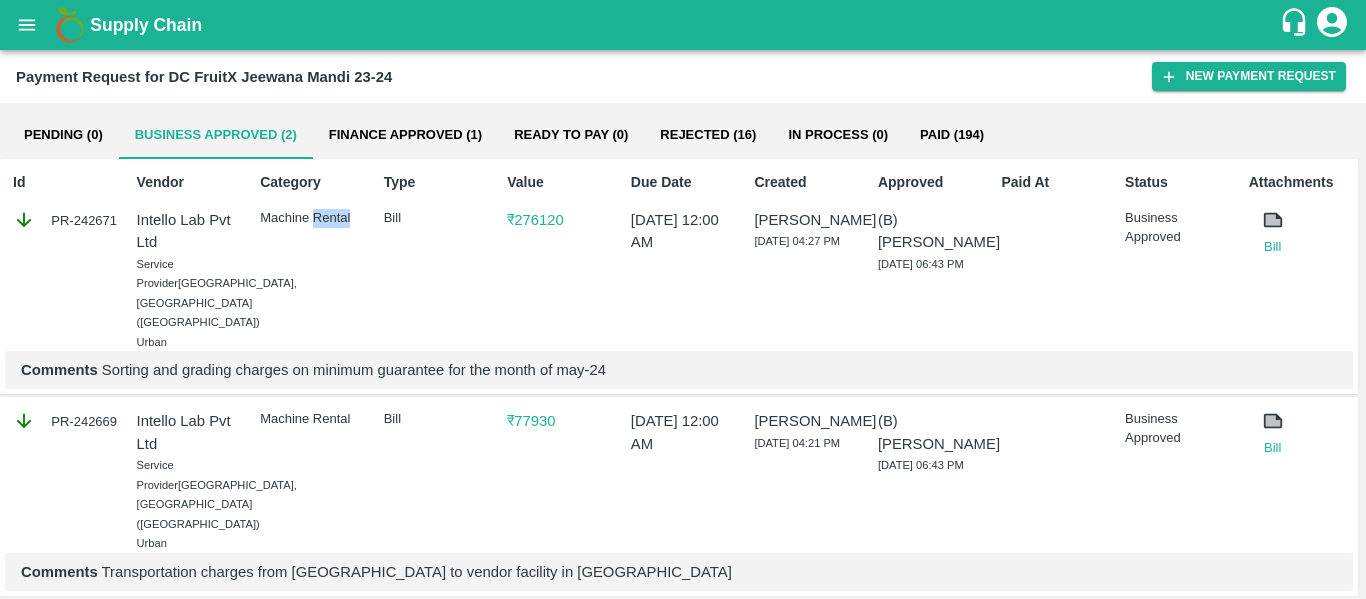 click on "Category Machine Rental" at bounding box center [308, 257] 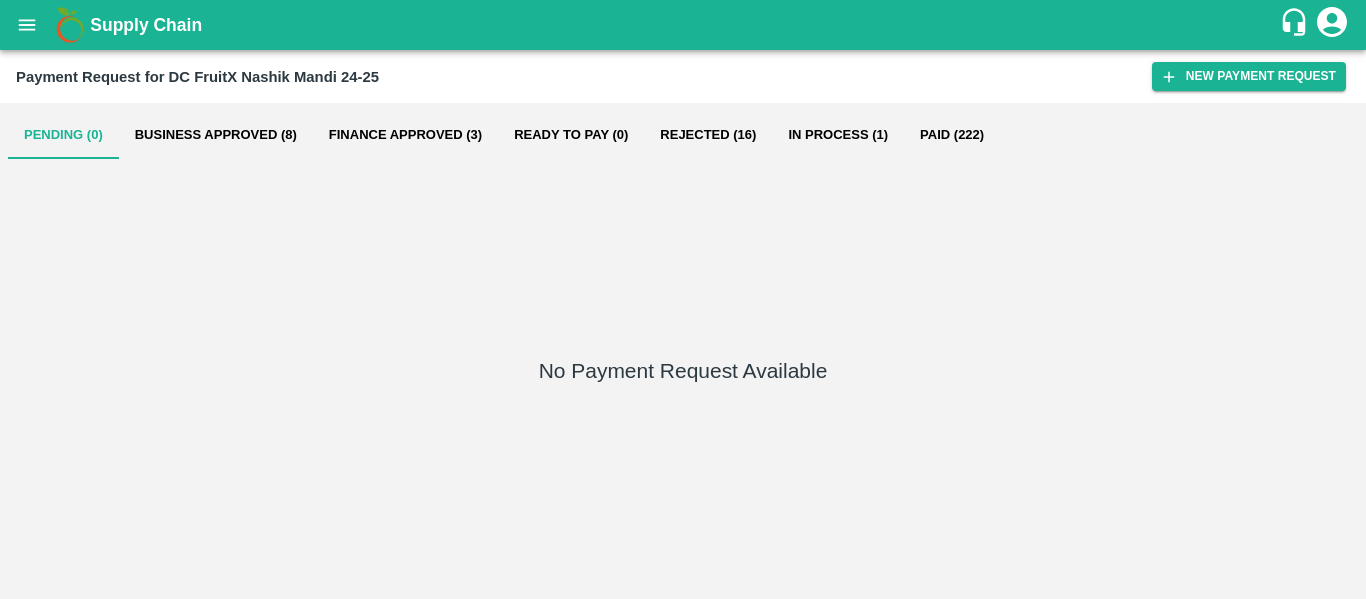 scroll, scrollTop: 0, scrollLeft: 0, axis: both 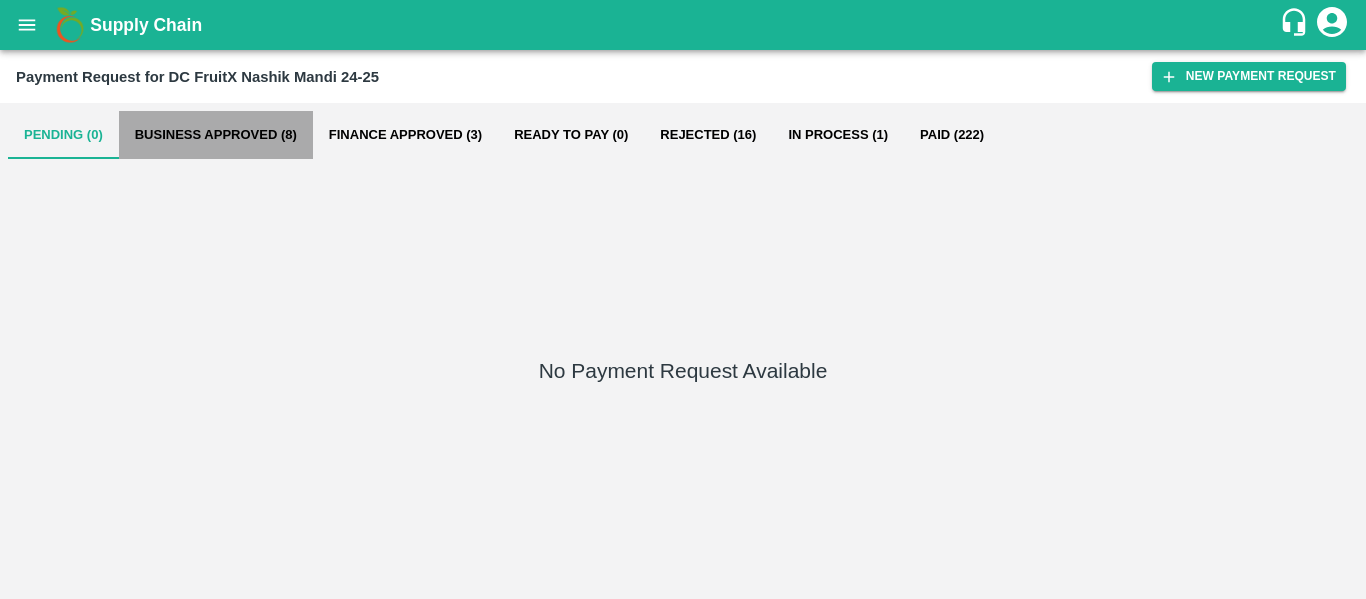 click on "Business Approved (8)" at bounding box center (216, 135) 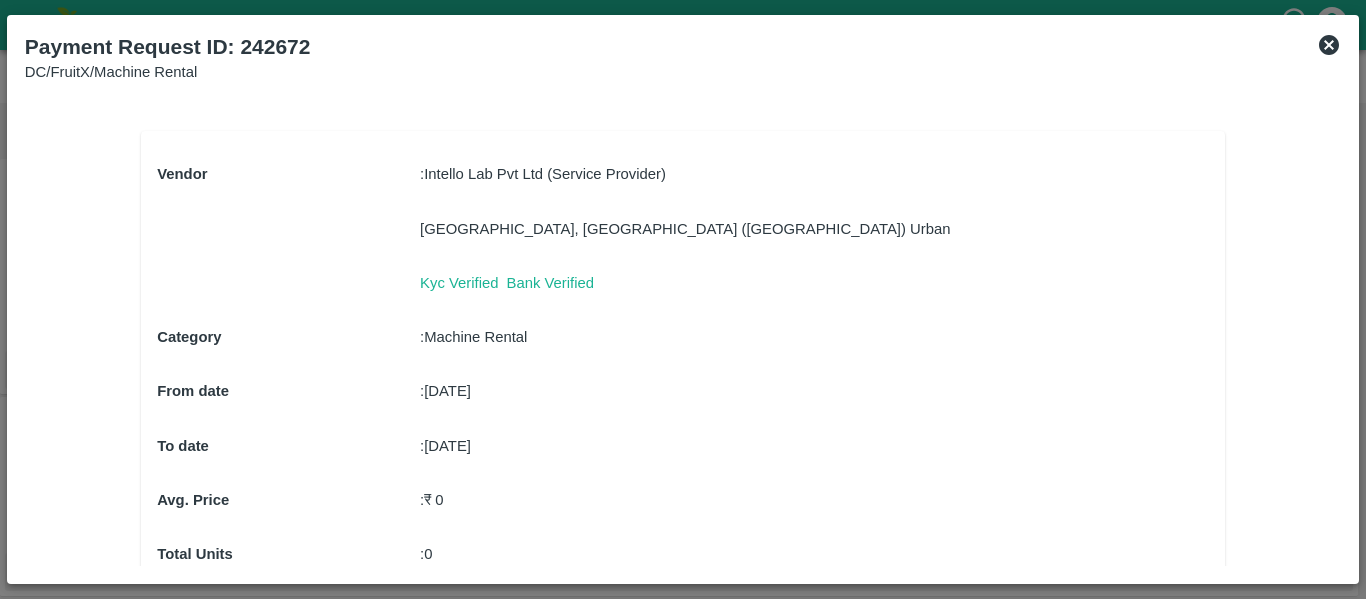 scroll, scrollTop: 14, scrollLeft: 0, axis: vertical 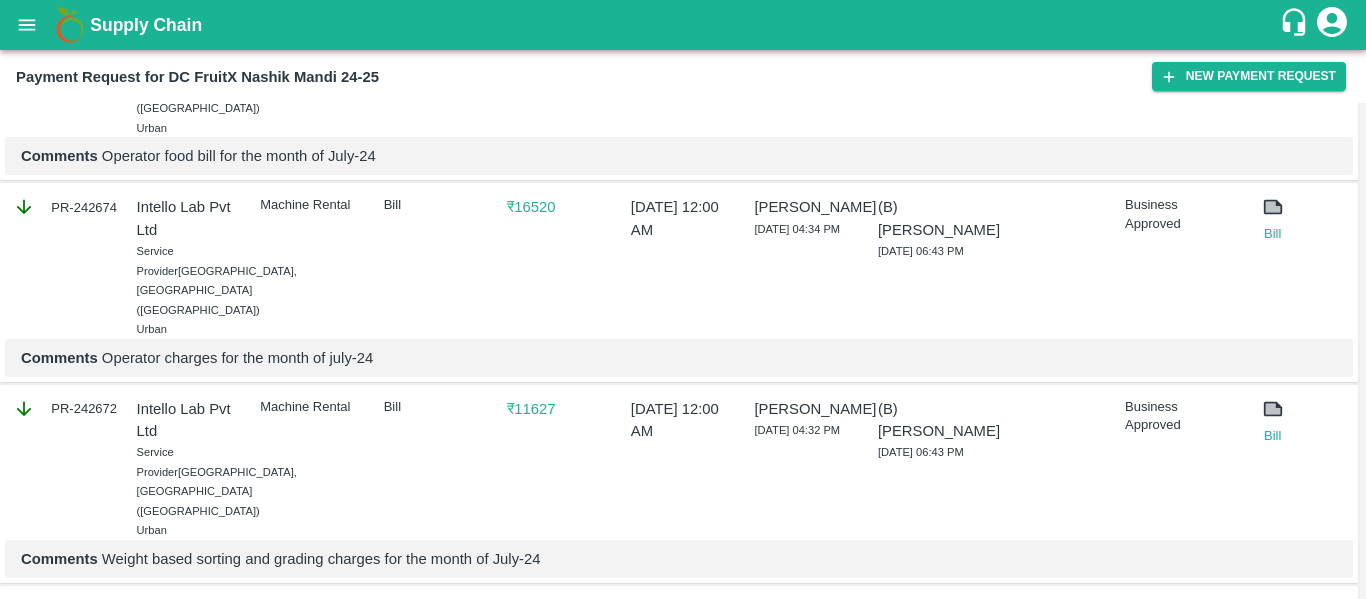 click on "Payment Request for DC FruitX Nashik Mandi 24-25" at bounding box center (197, 77) 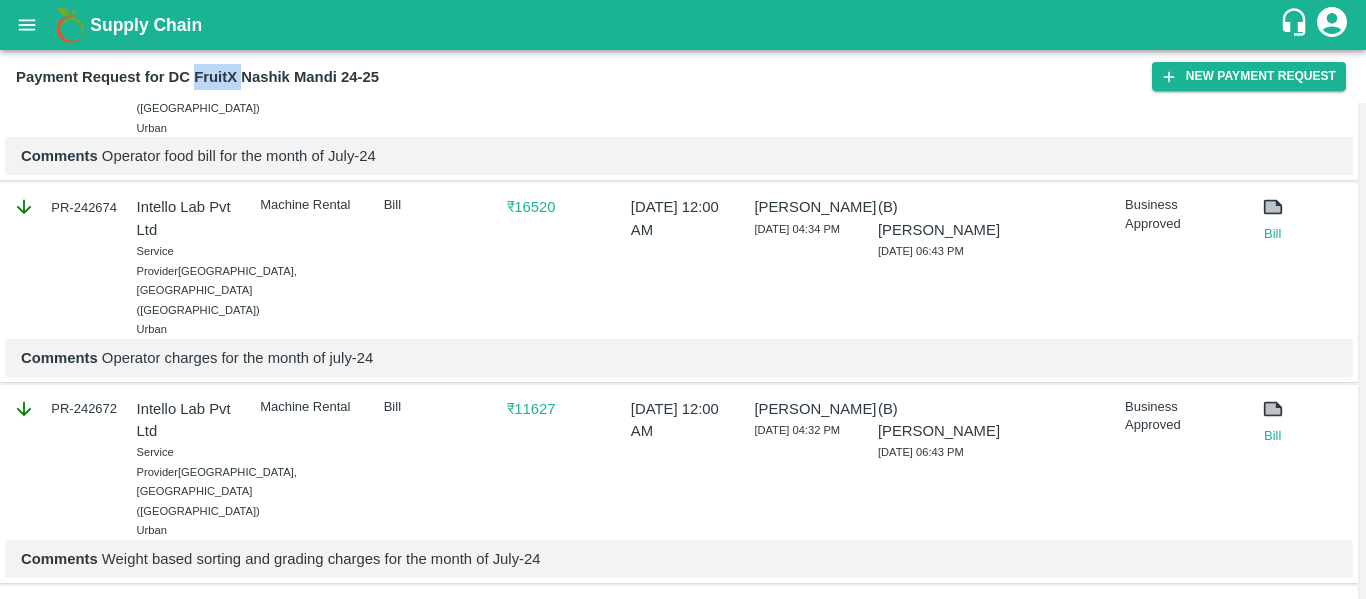 click on "Payment Request for DC FruitX Nashik Mandi 24-25" at bounding box center [197, 77] 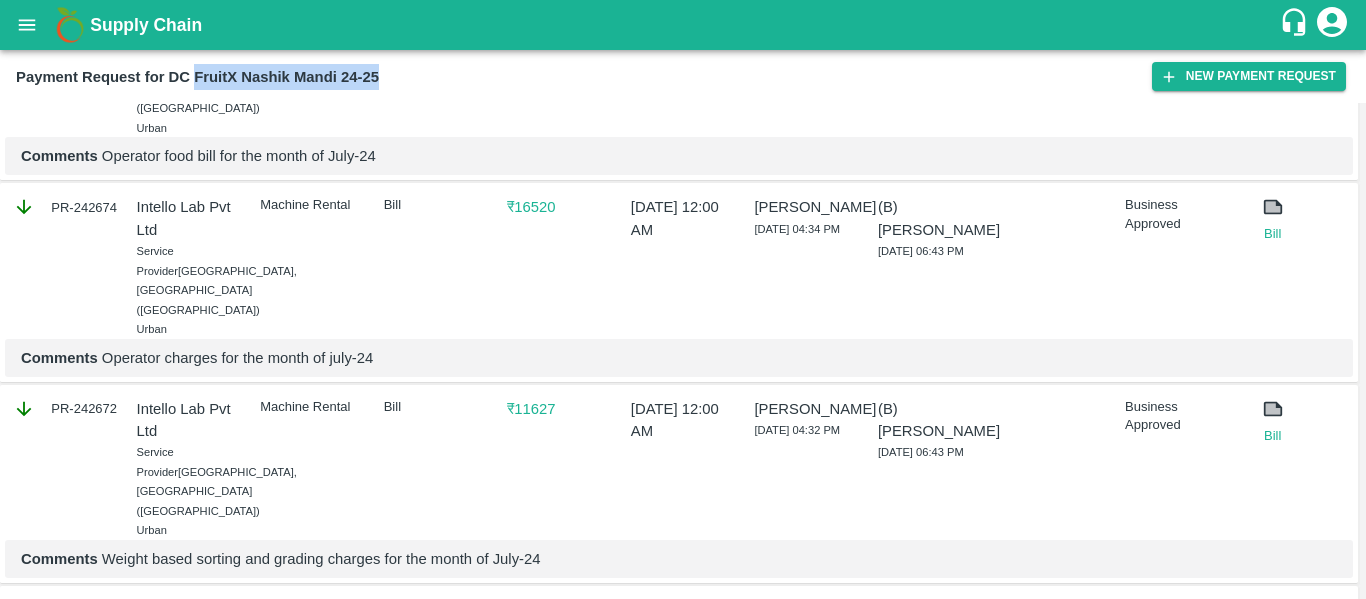 copy on "FruitX Nashik Mandi 24-25" 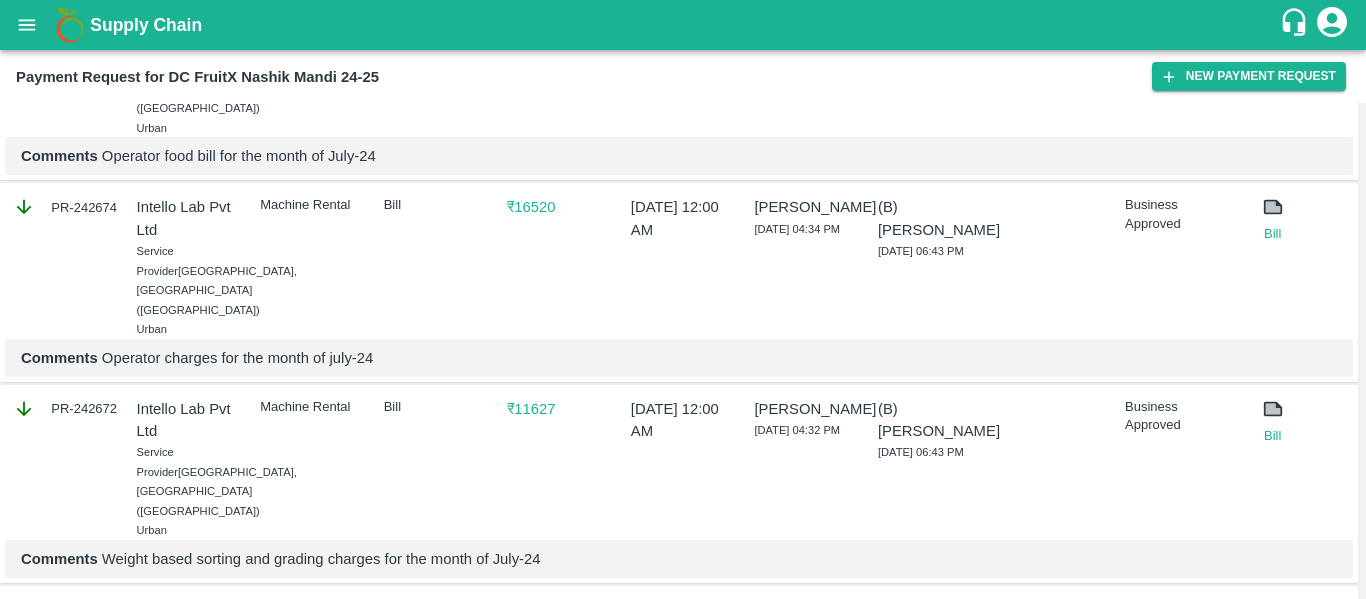 click on "Bill" at bounding box center (432, 263) 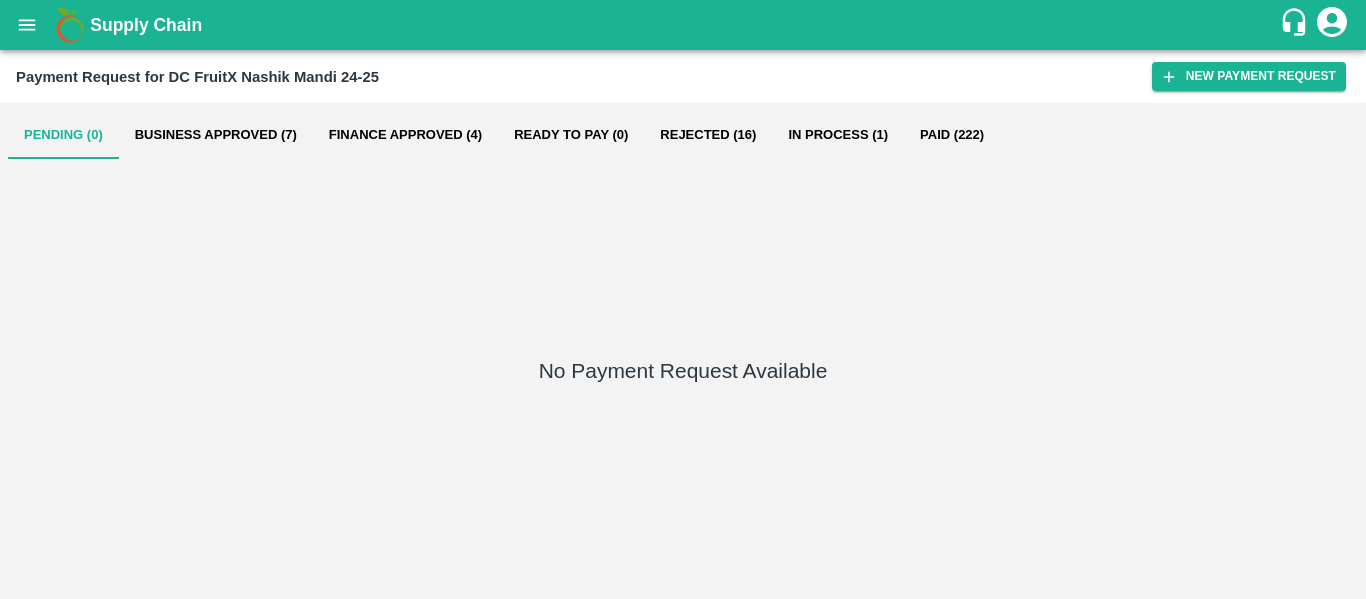 scroll, scrollTop: 0, scrollLeft: 0, axis: both 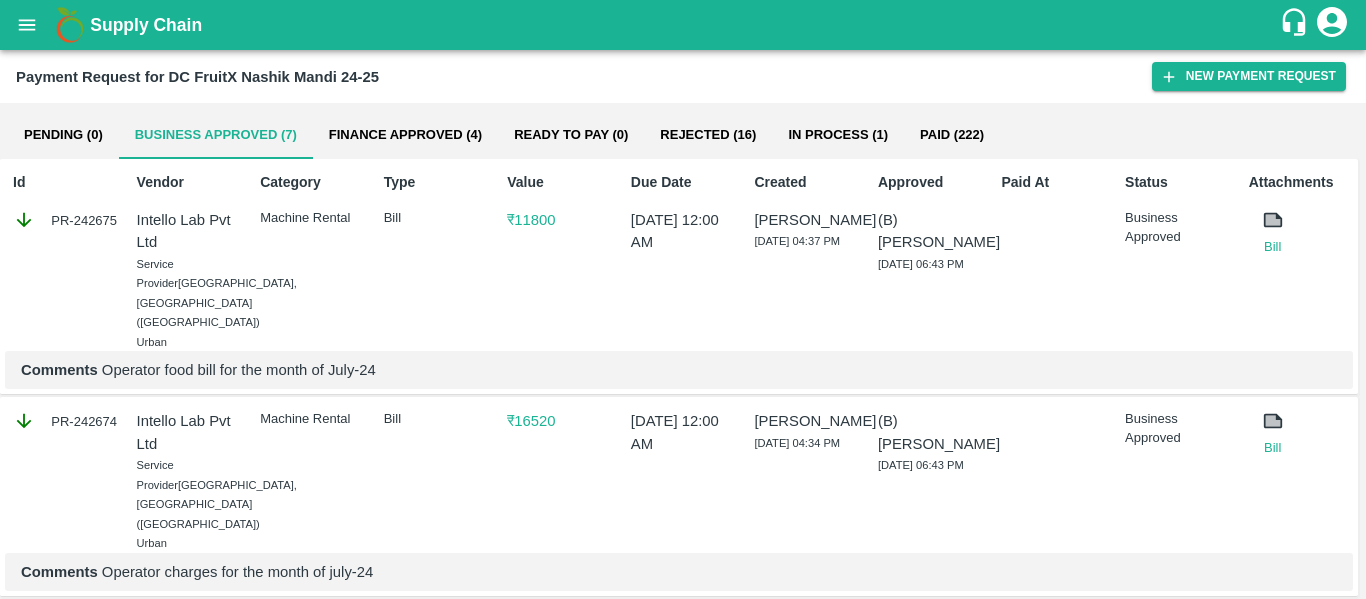 click on "Category" at bounding box center (312, 182) 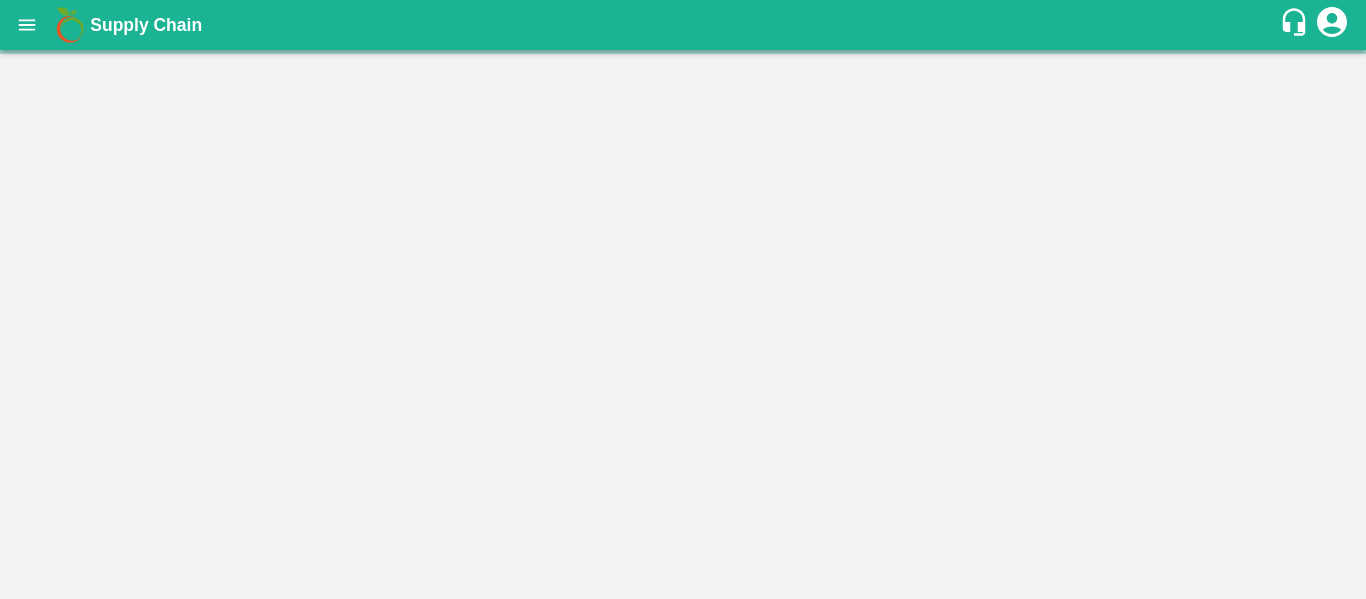scroll, scrollTop: 0, scrollLeft: 0, axis: both 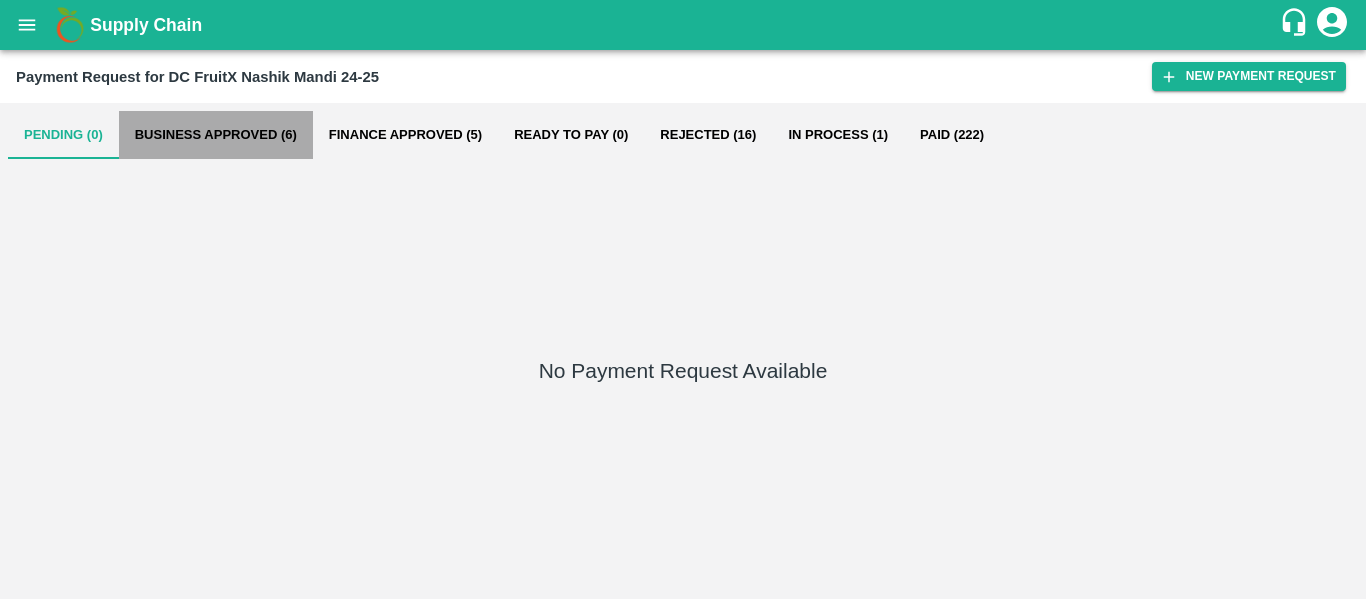 click on "Business Approved (6)" at bounding box center [216, 135] 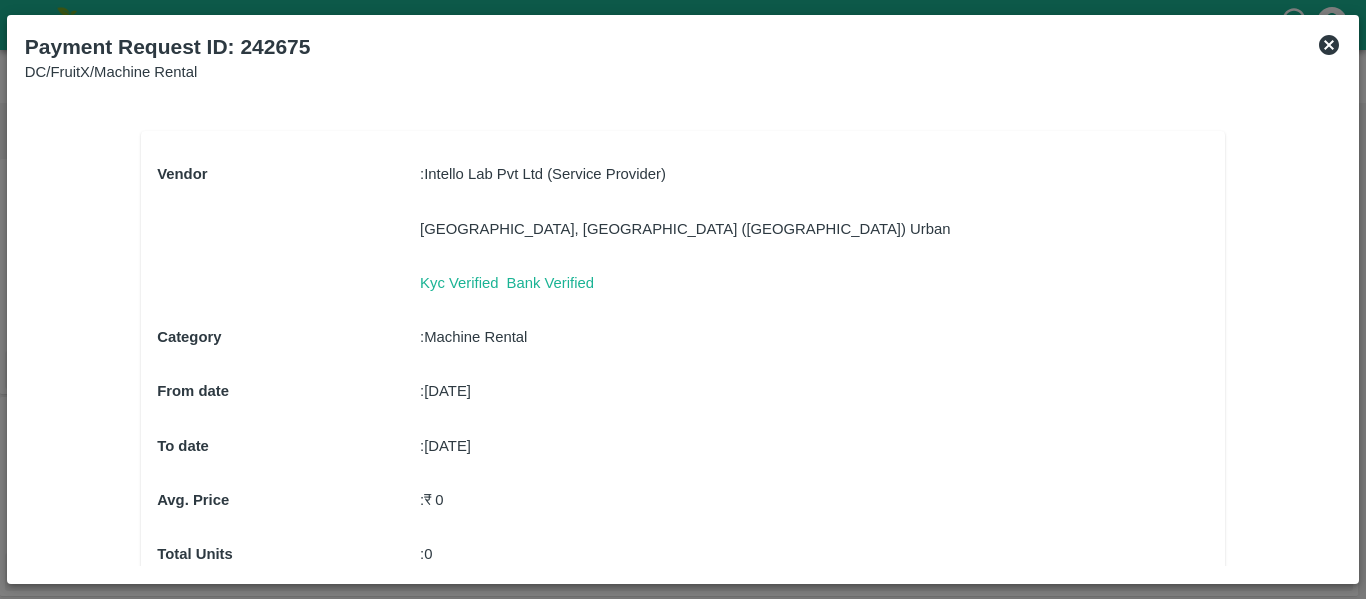 click on "Vendor" at bounding box center [288, 174] 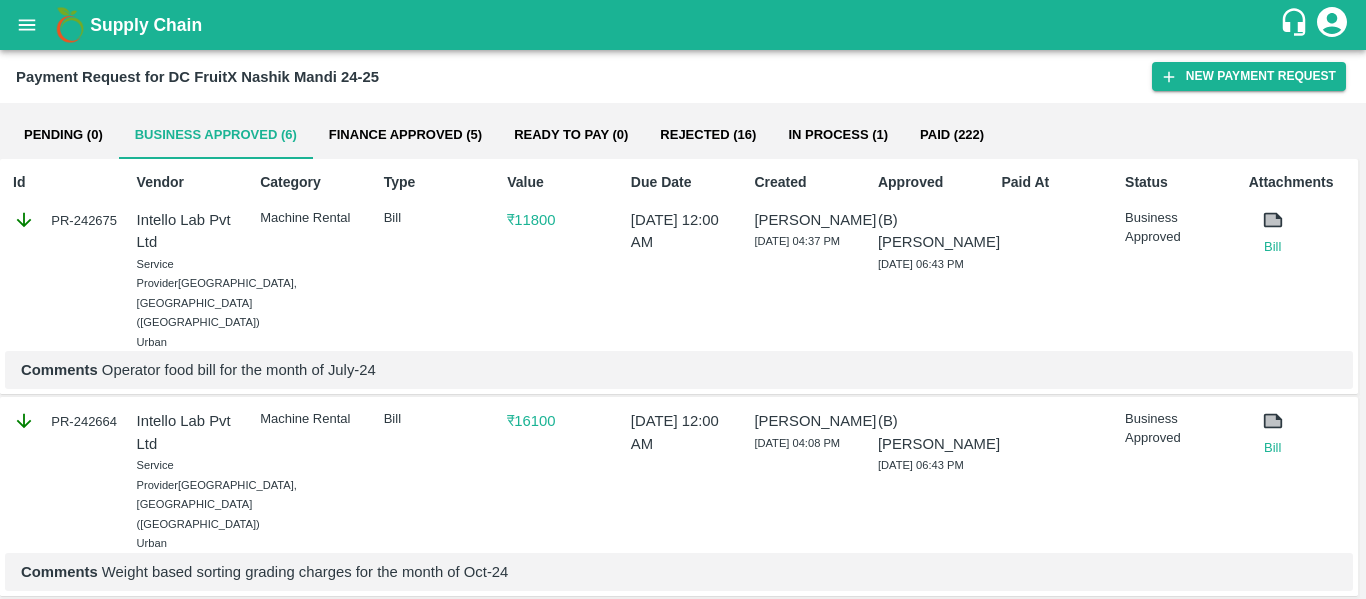 click on "Type Bill" at bounding box center [432, 257] 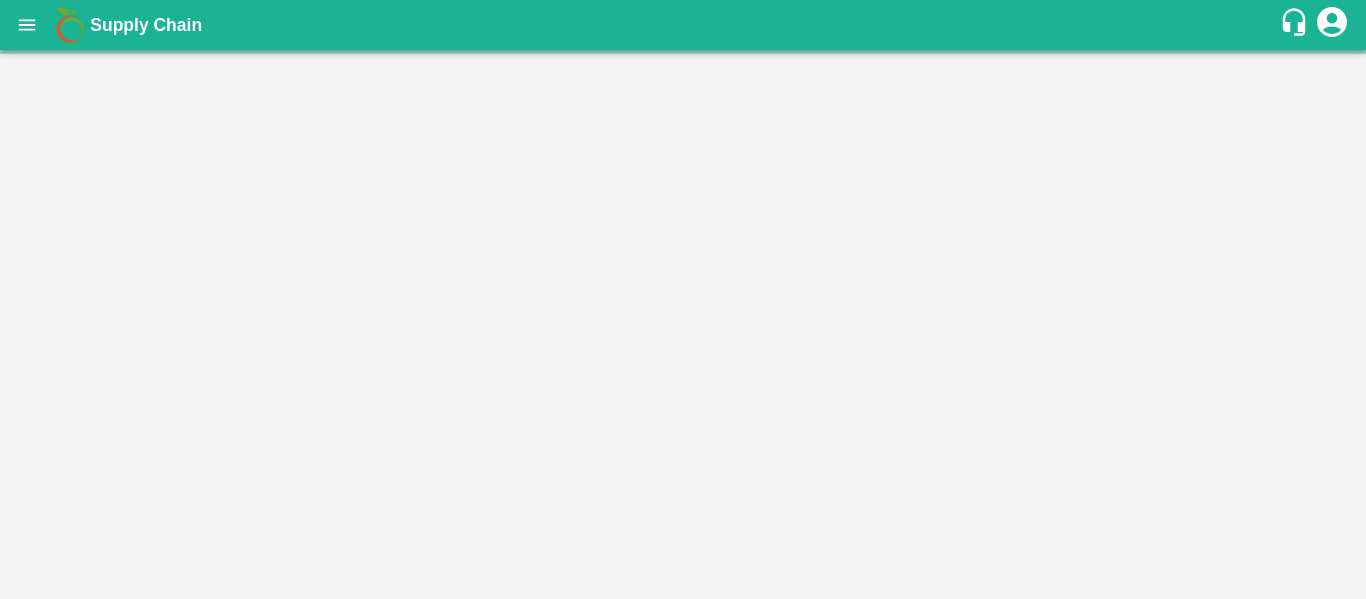 scroll, scrollTop: 0, scrollLeft: 0, axis: both 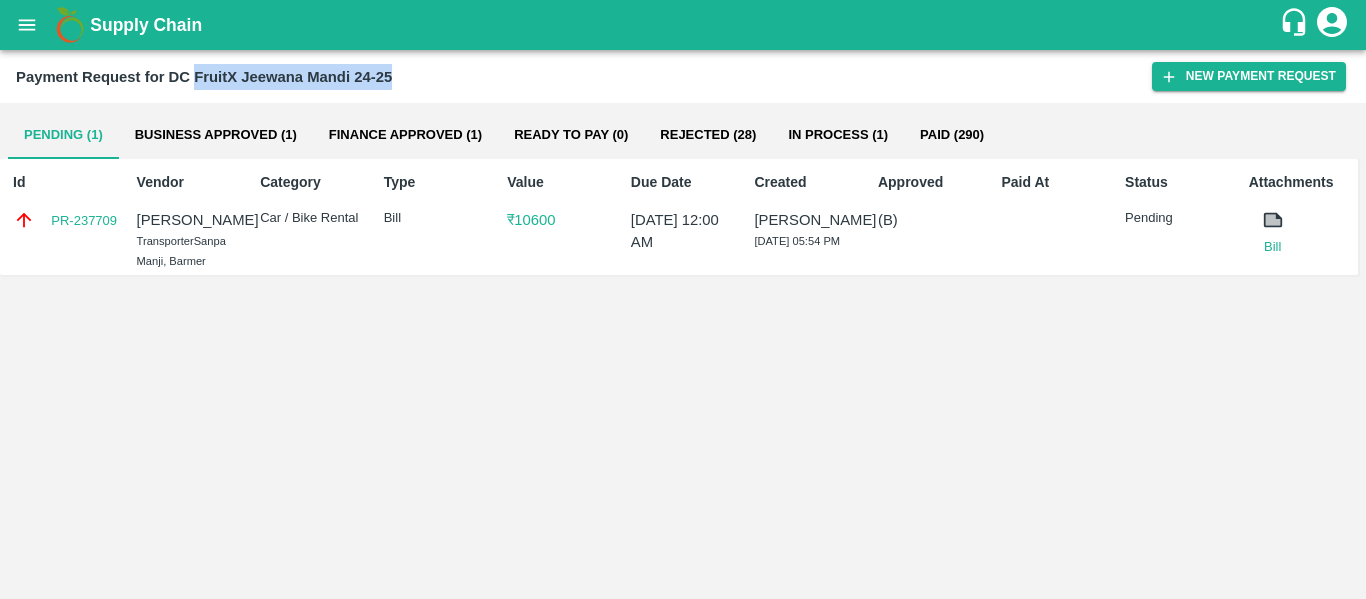 drag, startPoint x: 201, startPoint y: 76, endPoint x: 478, endPoint y: 101, distance: 278.1259 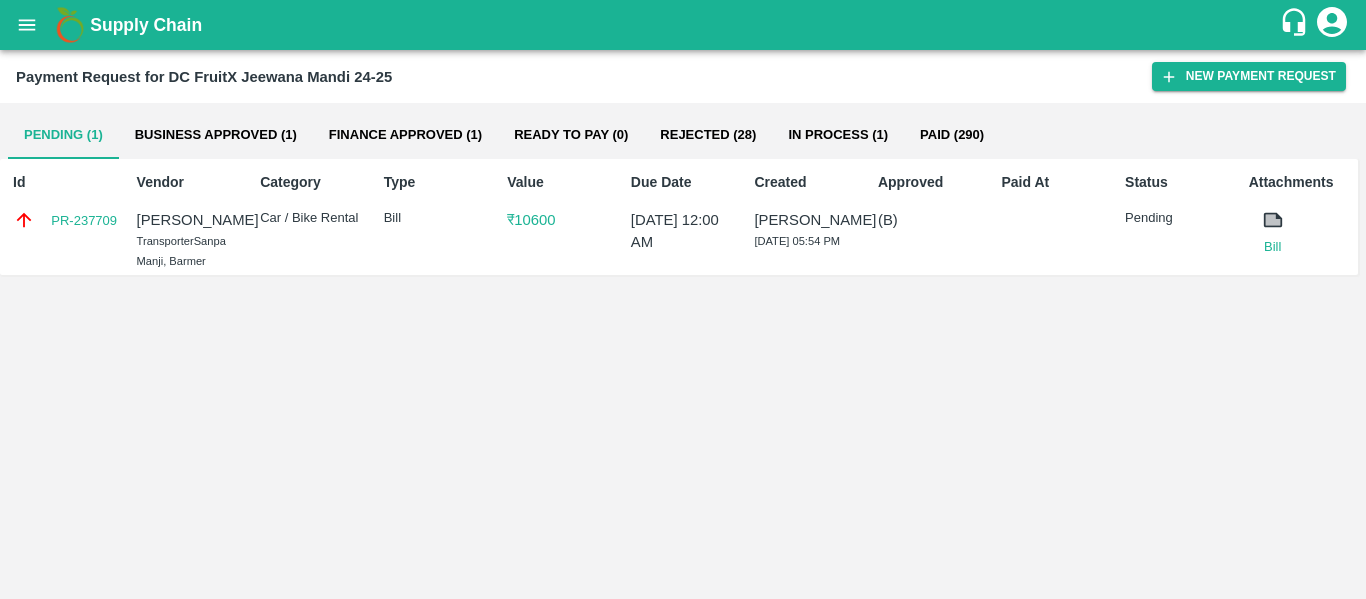 click on "Pending (1) Business Approved (1) Finance Approved (1) Ready To Pay (0) Rejected (28) In Process (1) Paid (290) Id PR-237709 Vendor Nasir Khan Transporter Sanpa Manji, Barmer Category Car / Bike Rental Type Bill Value ₹  10600 Due Date 12 Jun 2025, 12:00 AM Created Yash Gainkar 12 Jun 2025, 05:54 PM Approved (B)  Paid At Status Pending Attachments Bill" at bounding box center [683, 351] 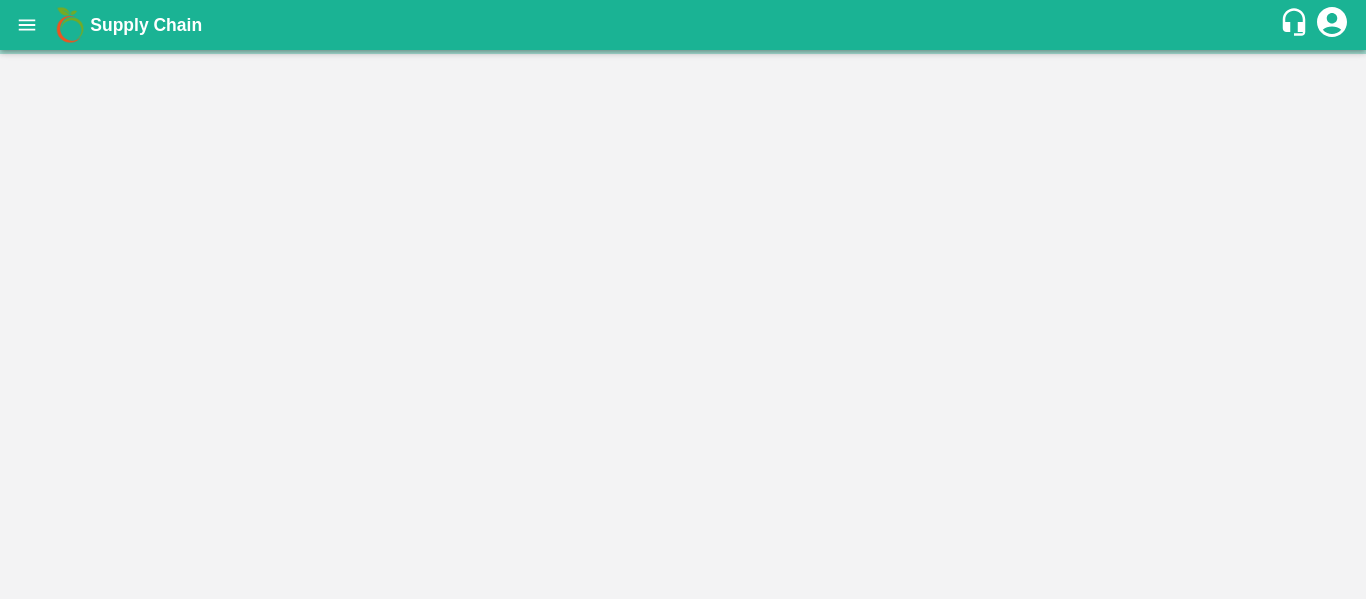 scroll, scrollTop: 0, scrollLeft: 0, axis: both 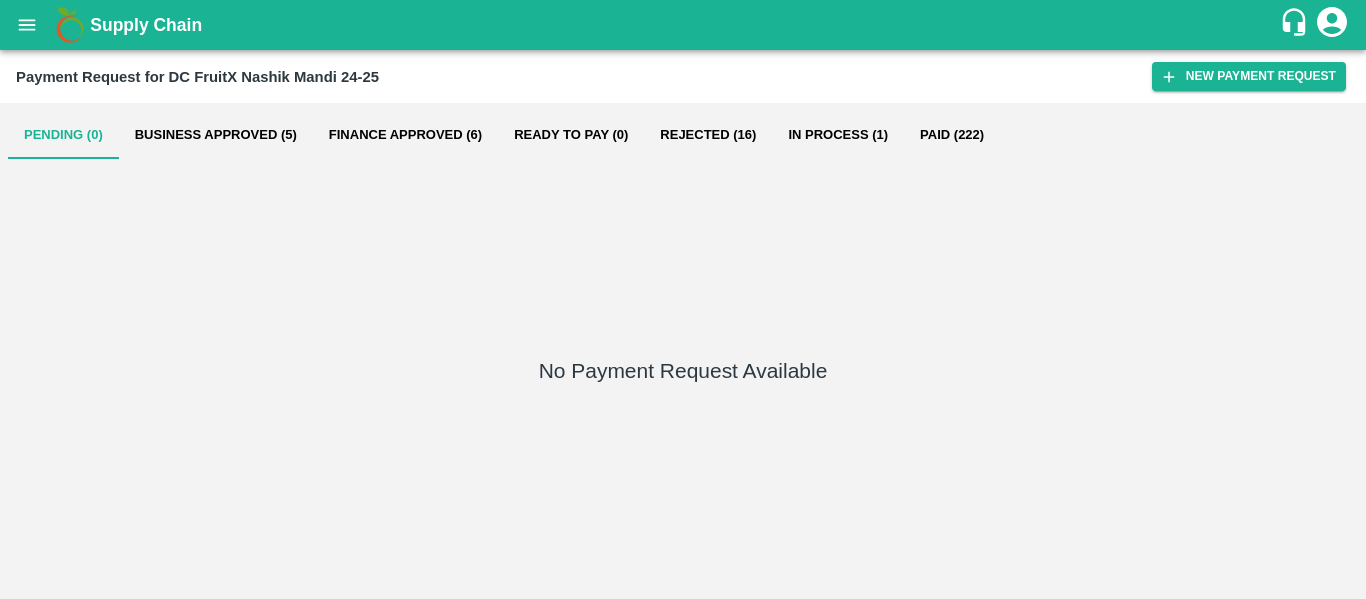 click on "Business Approved (5)" at bounding box center [216, 135] 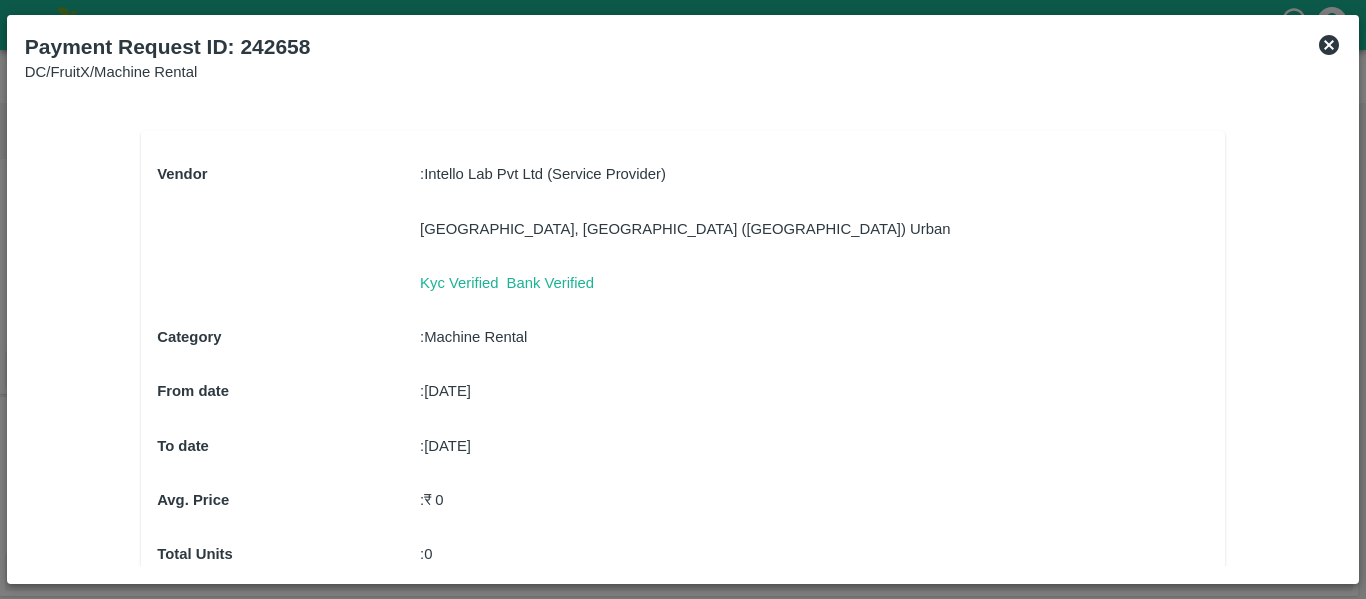 scroll, scrollTop: 521, scrollLeft: 0, axis: vertical 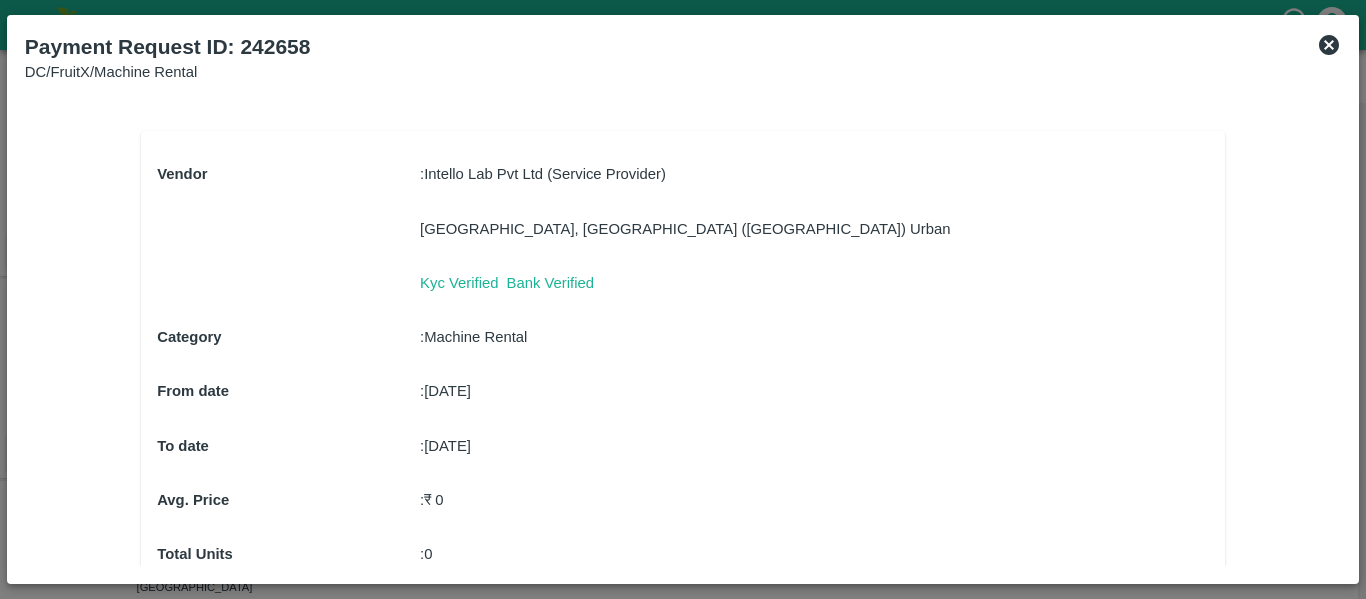 click on "Vendor :  Intello Lab Pvt Ltd (Service Provider)   [GEOGRAPHIC_DATA], [GEOGRAPHIC_DATA] ([GEOGRAPHIC_DATA]) Urban   Kyc Verified Bank Verified Category :  Machine Rental From date :  [DATE] To date :  [DATE] Avg. Price :  ₹ 0 Total Units :  0 Amount :  ₹ 35400 TDS Value  :  0 Total After Adjustment :  ₹ 35400" at bounding box center (683, 445) 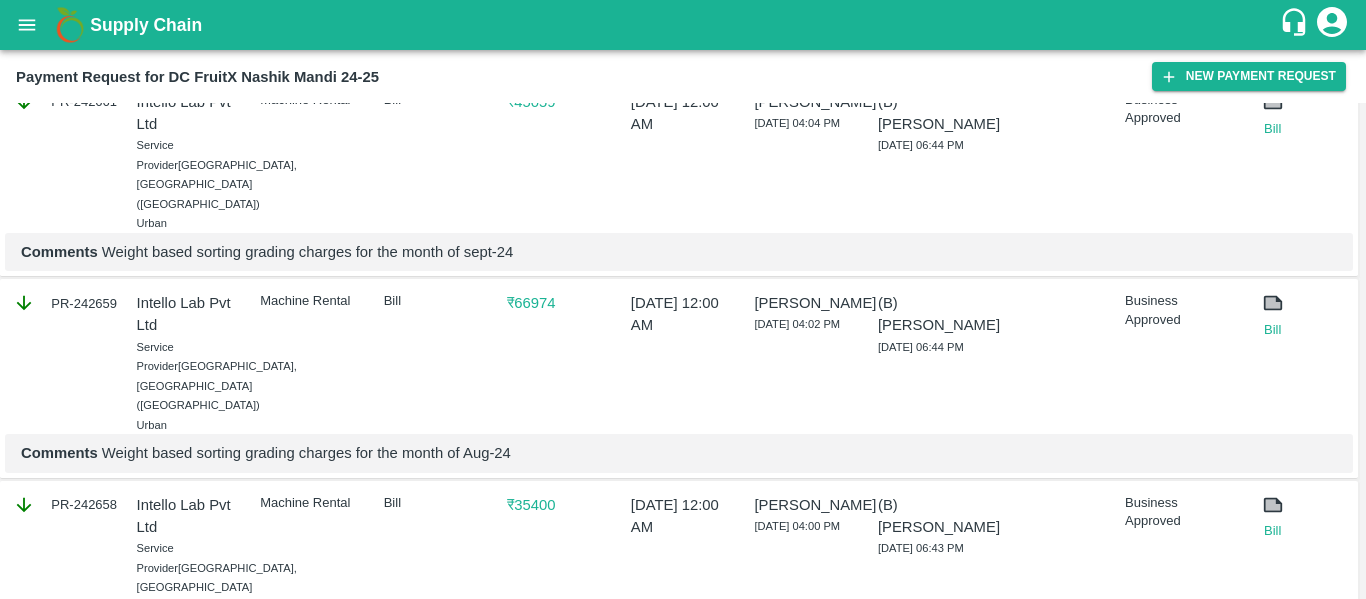 click on "Payment Request for DC FruitX Nashik Mandi 24-25" at bounding box center (197, 77) 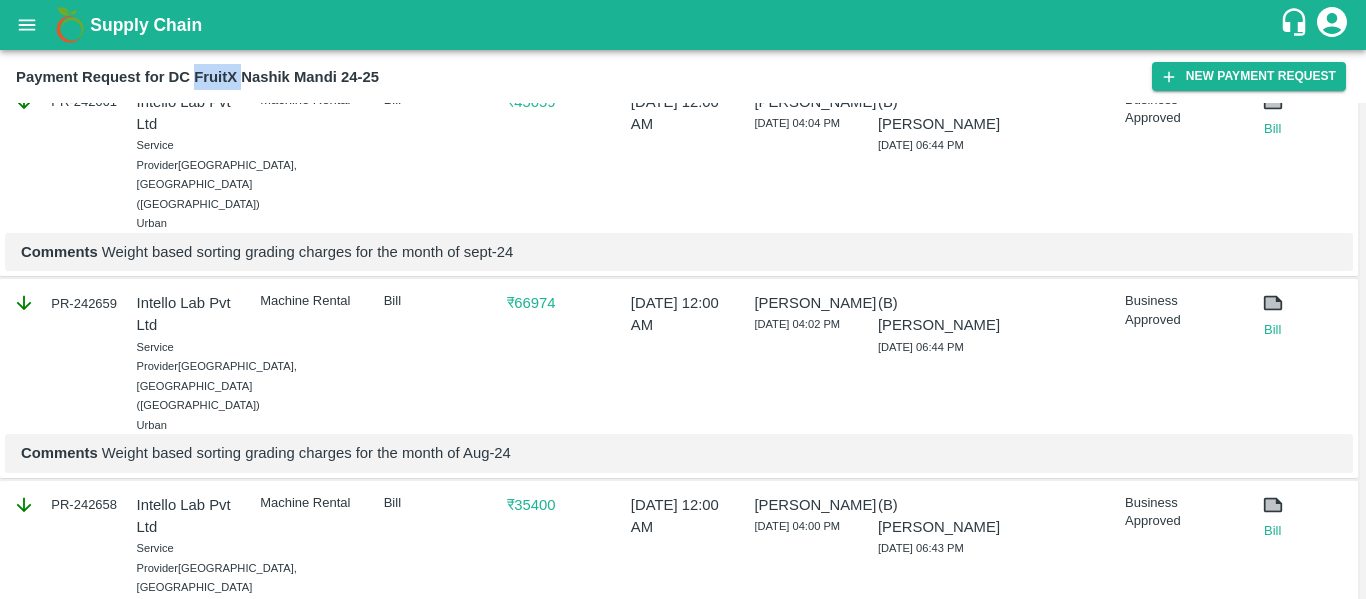 click on "Payment Request for DC FruitX Nashik Mandi 24-25" at bounding box center (197, 77) 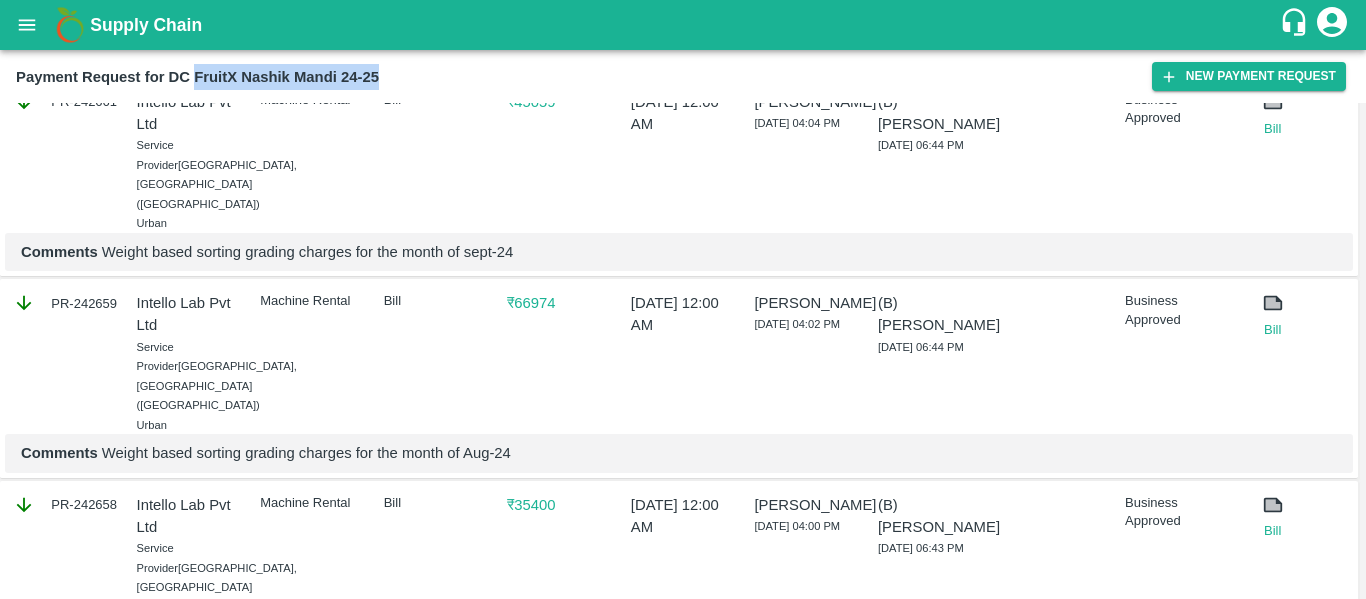 copy on "FruitX Nashik Mandi 24-25" 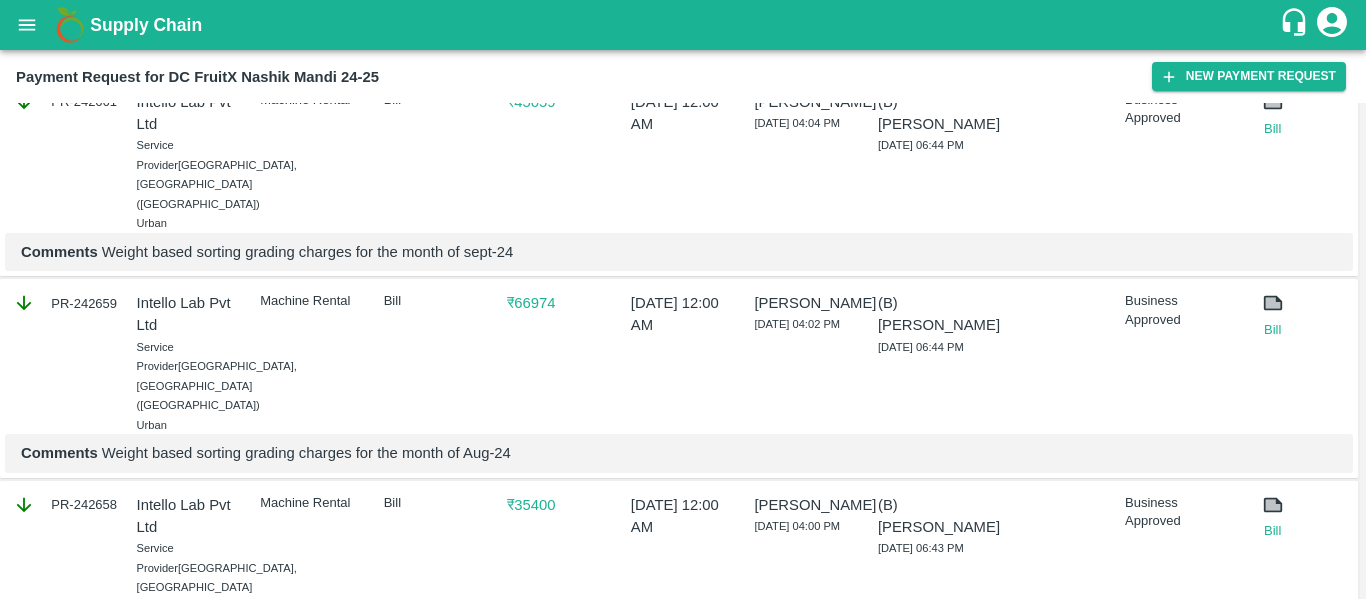 click on "₹  45059" at bounding box center [555, 158] 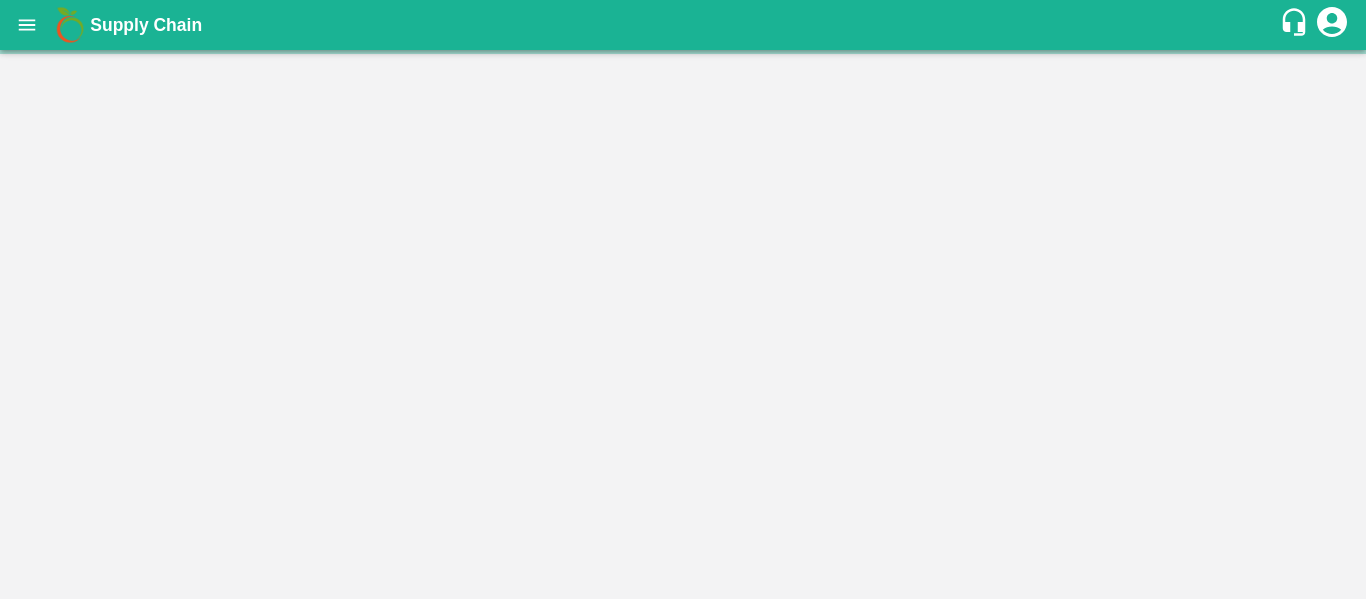 scroll, scrollTop: 0, scrollLeft: 0, axis: both 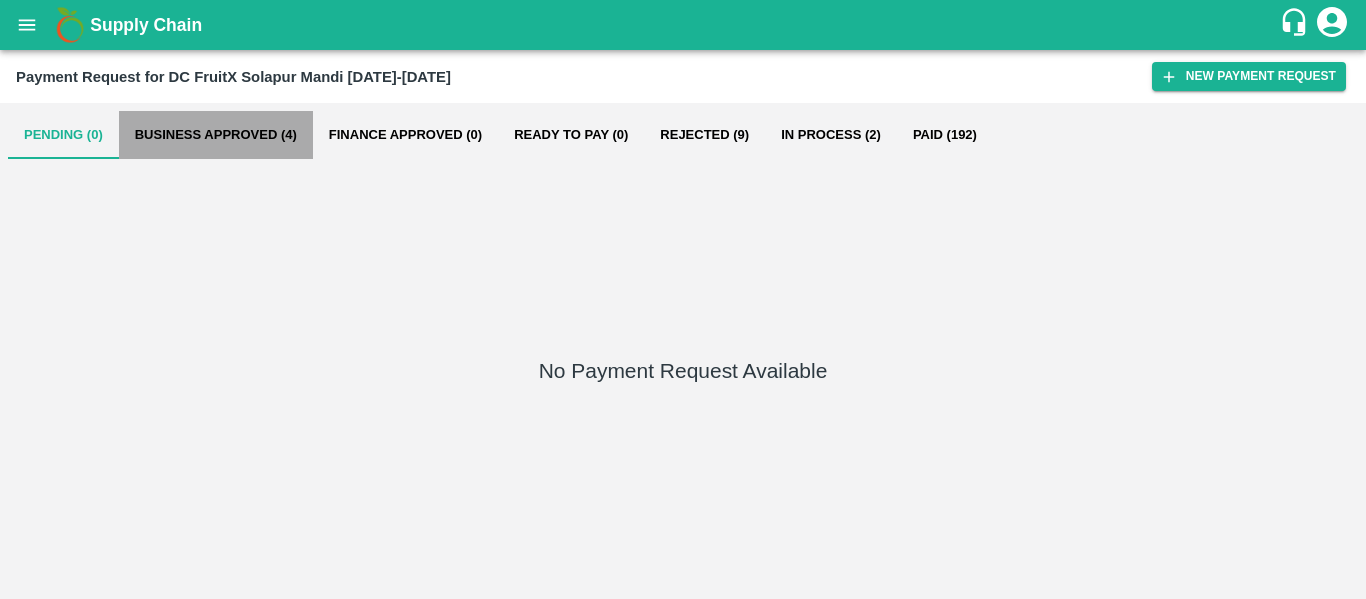 click on "Business Approved (4)" at bounding box center (216, 135) 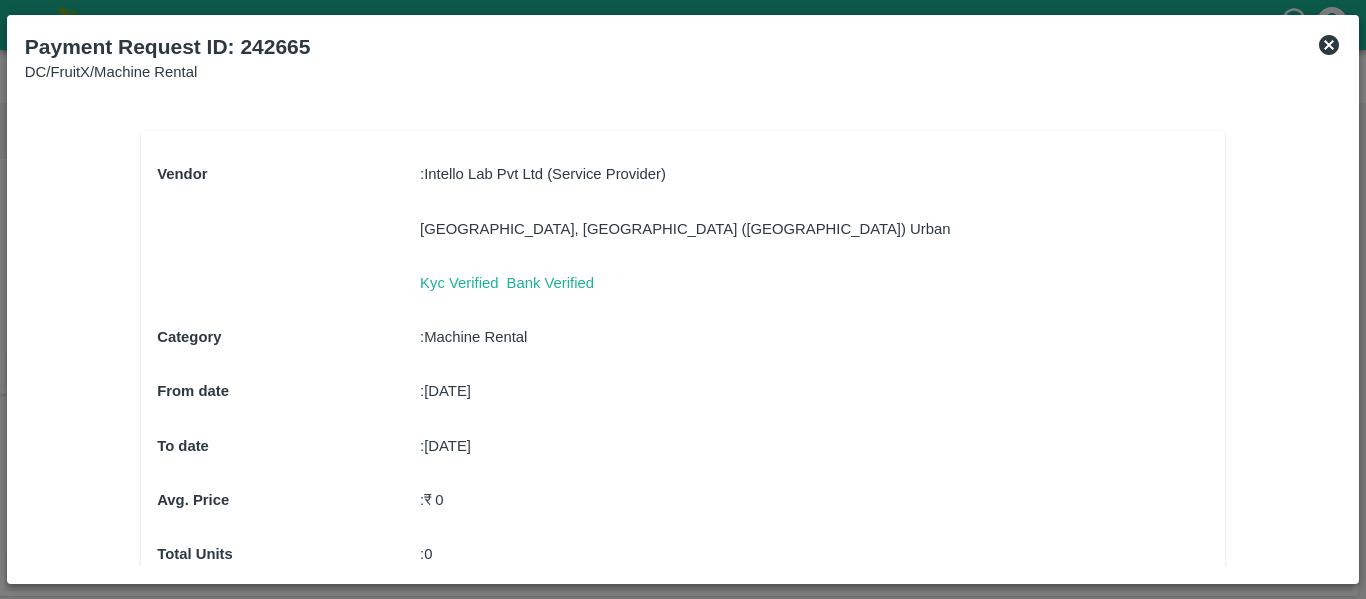 scroll, scrollTop: 339, scrollLeft: 0, axis: vertical 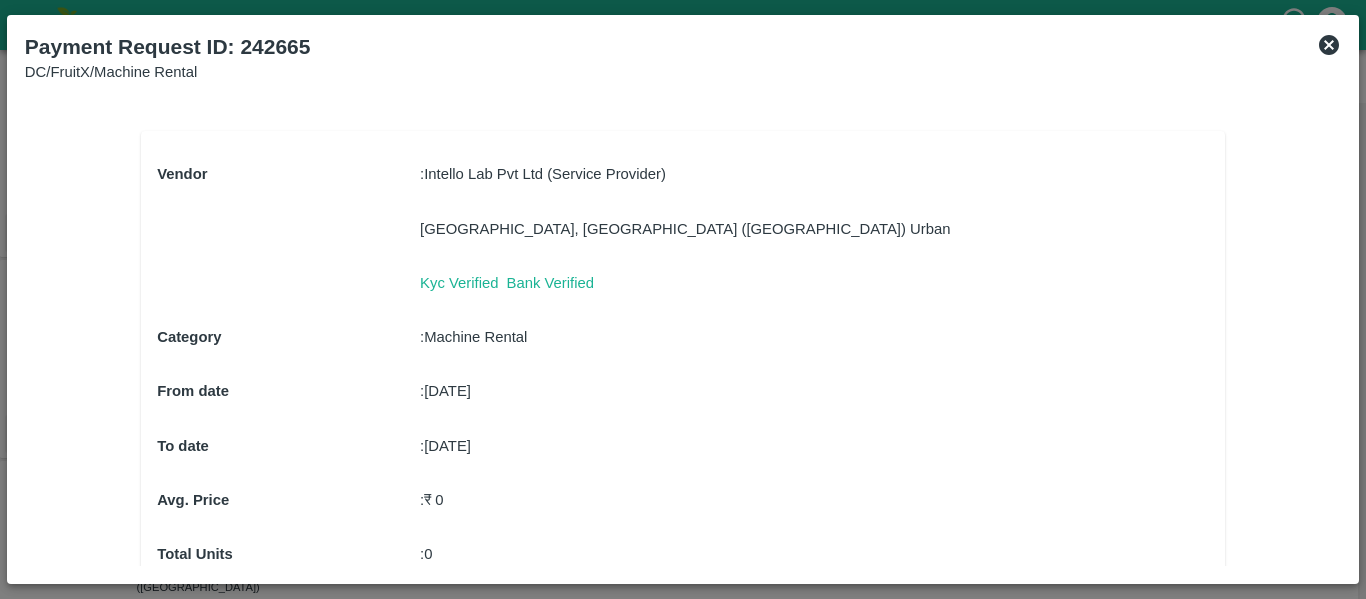 click on "Vendor :  Intello Lab Pvt Ltd (Service Provider)   [GEOGRAPHIC_DATA], [GEOGRAPHIC_DATA] ([GEOGRAPHIC_DATA]) Urban   Kyc Verified Bank Verified Category :  Machine Rental From date :  [DATE] To date :  [DATE] Avg. Price :  ₹ 0 Total Units :  0 Amount :  ₹ 35400 TDS Value  :  0 Total After Adjustment :  ₹ 35400" at bounding box center [683, 445] 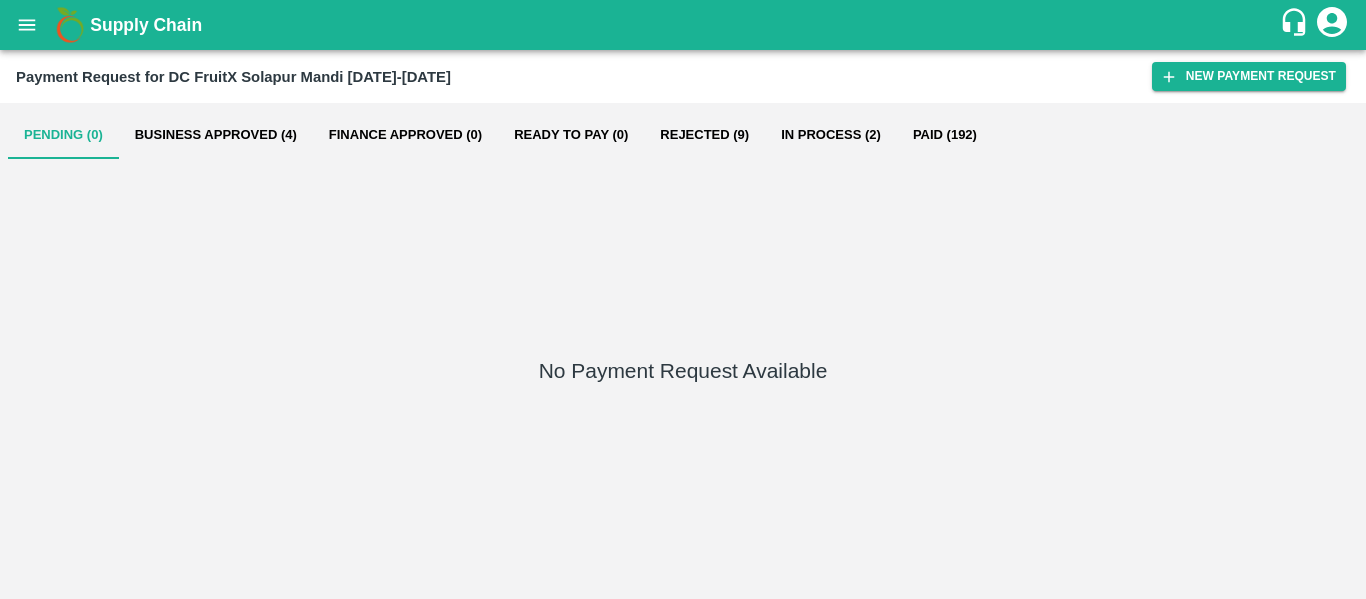 scroll, scrollTop: 0, scrollLeft: 0, axis: both 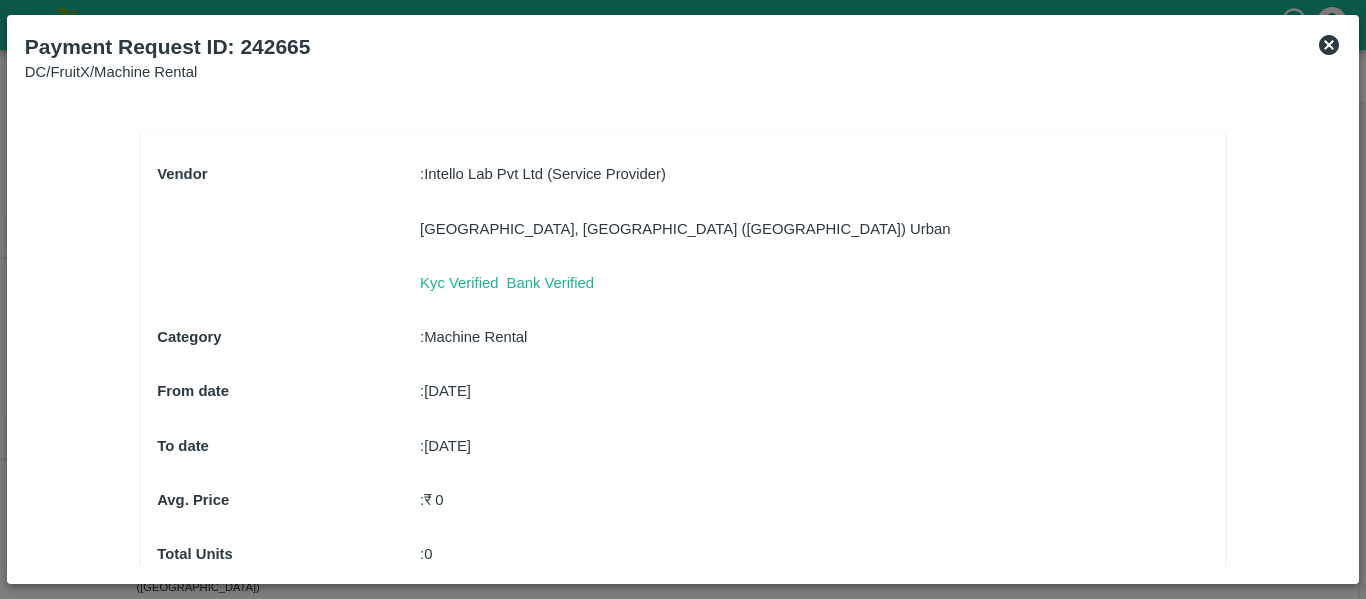 click on "Vendor :  Intello Lab Pvt Ltd (Service Provider)   Bangalore, Bengaluru (Bangalore) Urban   Kyc Verified Bank Verified Category :  Machine Rental From date :  01 Aug 2024 To date :  31 Aug 2024 Avg. Price :  ₹ 0 Total Units :  0 Amount :  ₹ 35400 TDS Value  :  0 Total After Adjustment :  ₹ 35400" at bounding box center (683, 445) 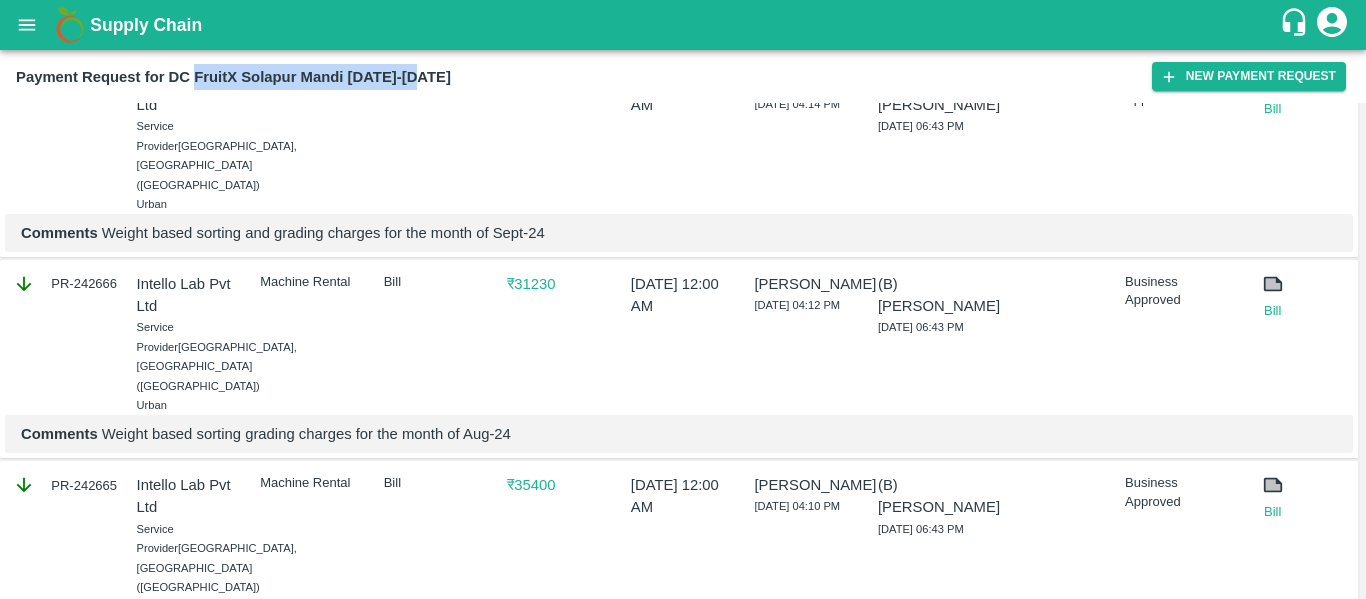 drag, startPoint x: 195, startPoint y: 72, endPoint x: 557, endPoint y: 288, distance: 421.54477 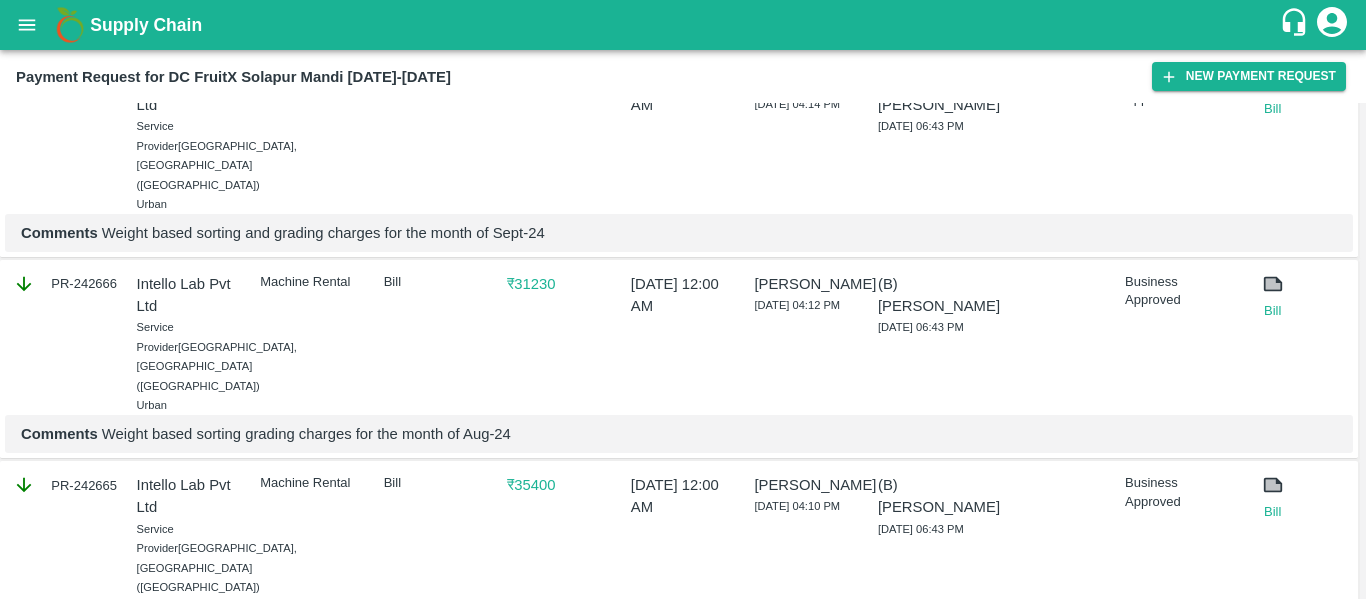 click on "Bill" at bounding box center [432, 138] 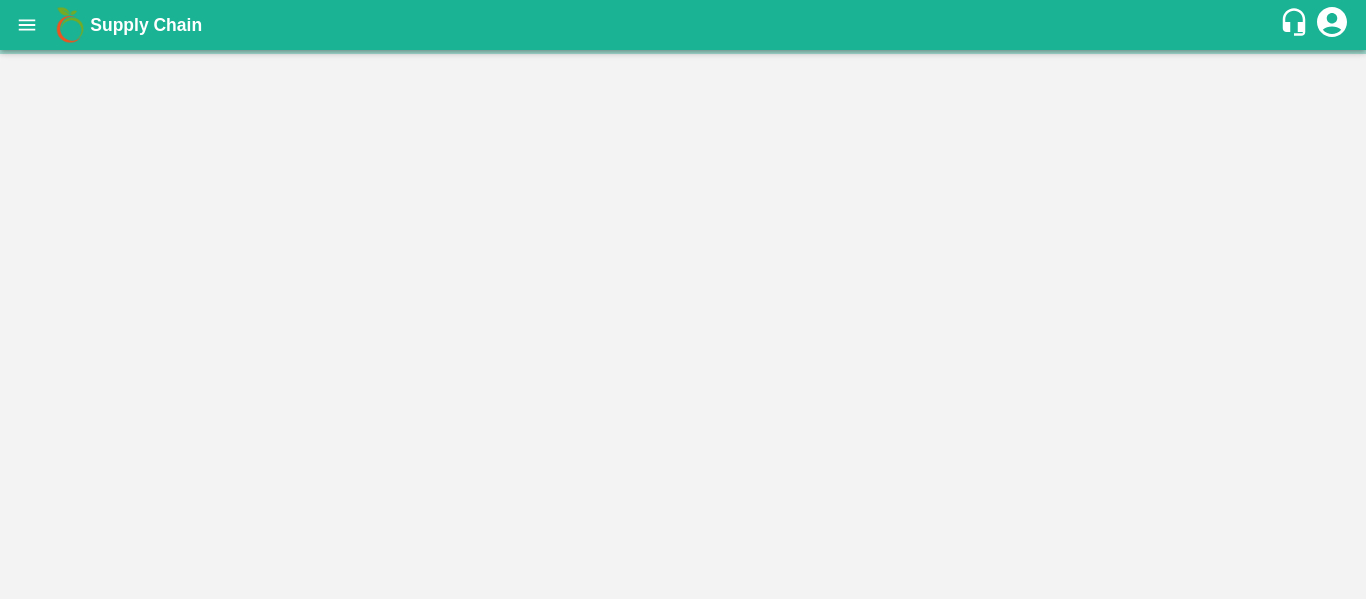 scroll, scrollTop: 0, scrollLeft: 0, axis: both 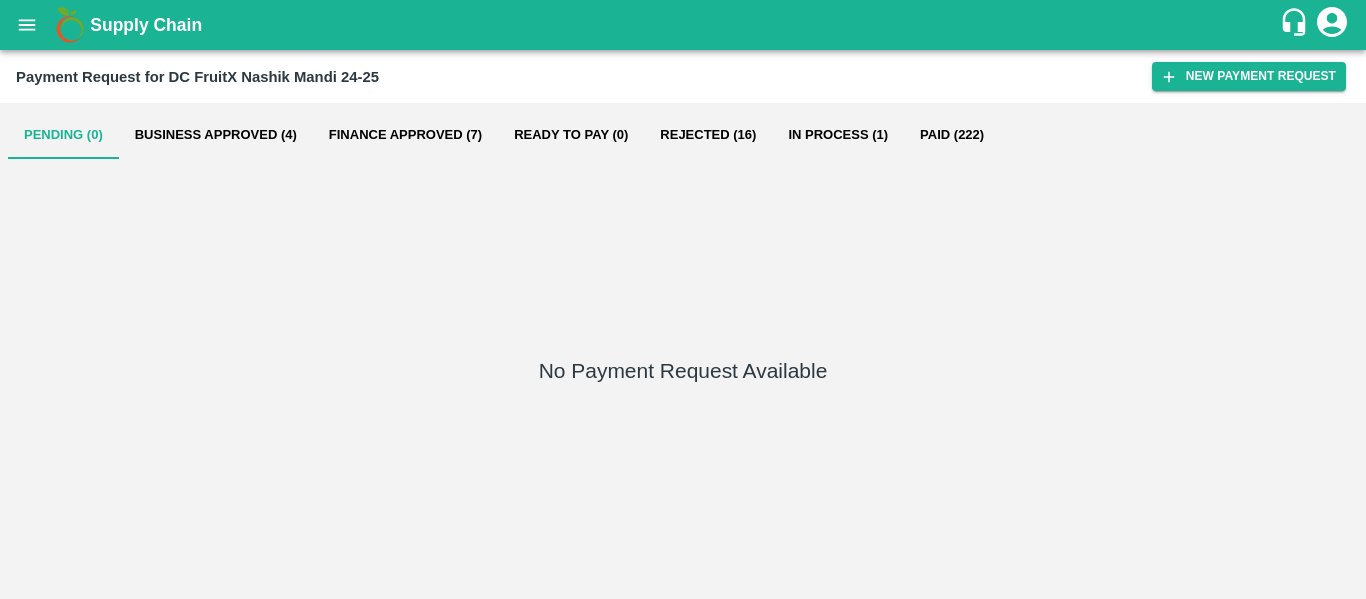 click on "Business Approved (4)" at bounding box center (216, 135) 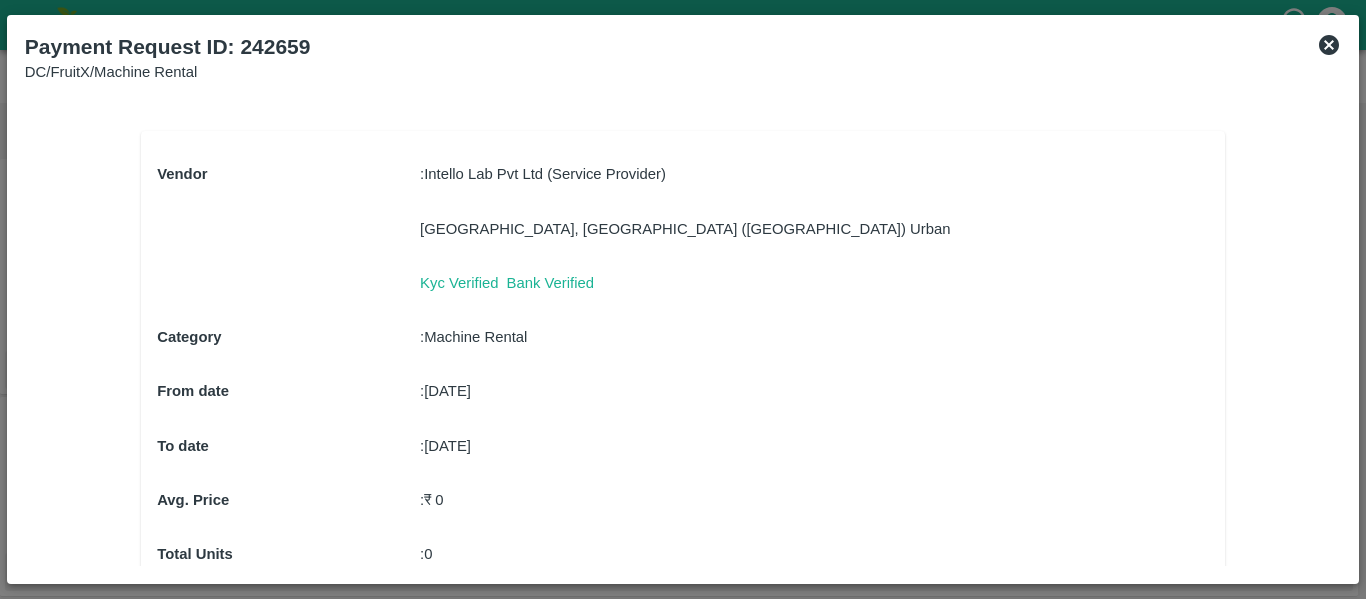 scroll, scrollTop: 339, scrollLeft: 0, axis: vertical 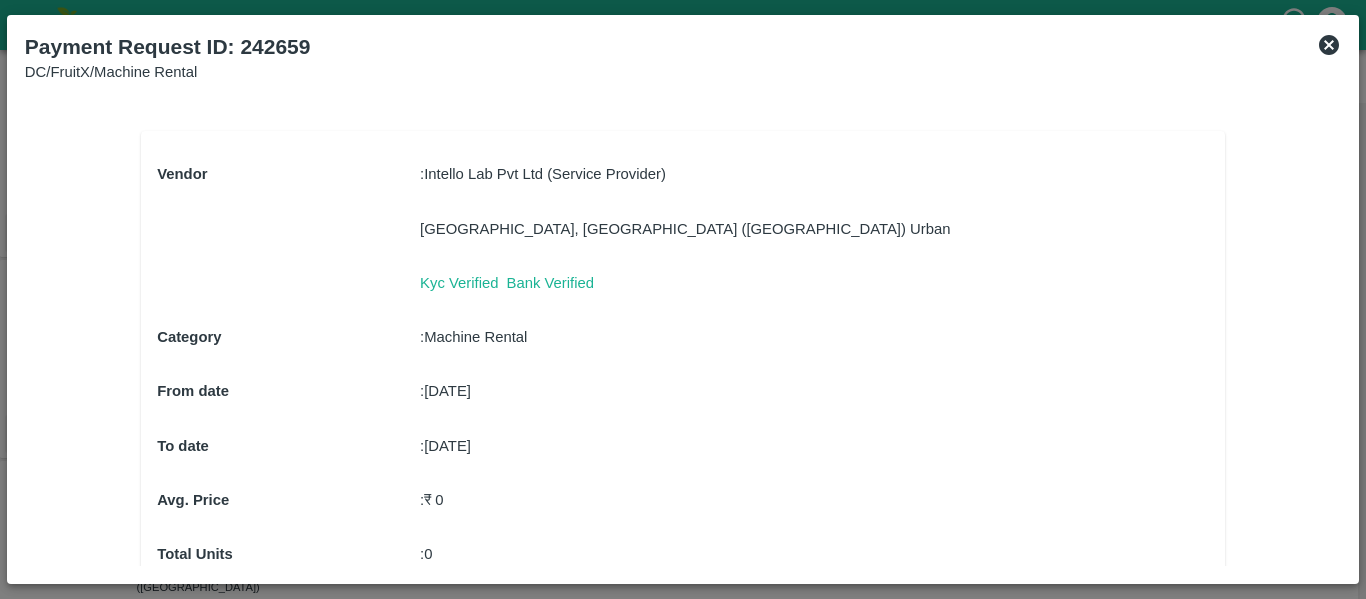 click on "Vendor :  Intello Lab Pvt Ltd (Service Provider)   [GEOGRAPHIC_DATA], [GEOGRAPHIC_DATA] ([GEOGRAPHIC_DATA]) Urban   Kyc Verified Bank Verified Category :  Machine Rental From date :  [DATE] To date :  [DATE] Avg. Price :  ₹ 0 Total Units :  0 Amount :  ₹ 66974 TDS Value  :  0 Total After Adjustment :  ₹ 66974" at bounding box center (683, 445) 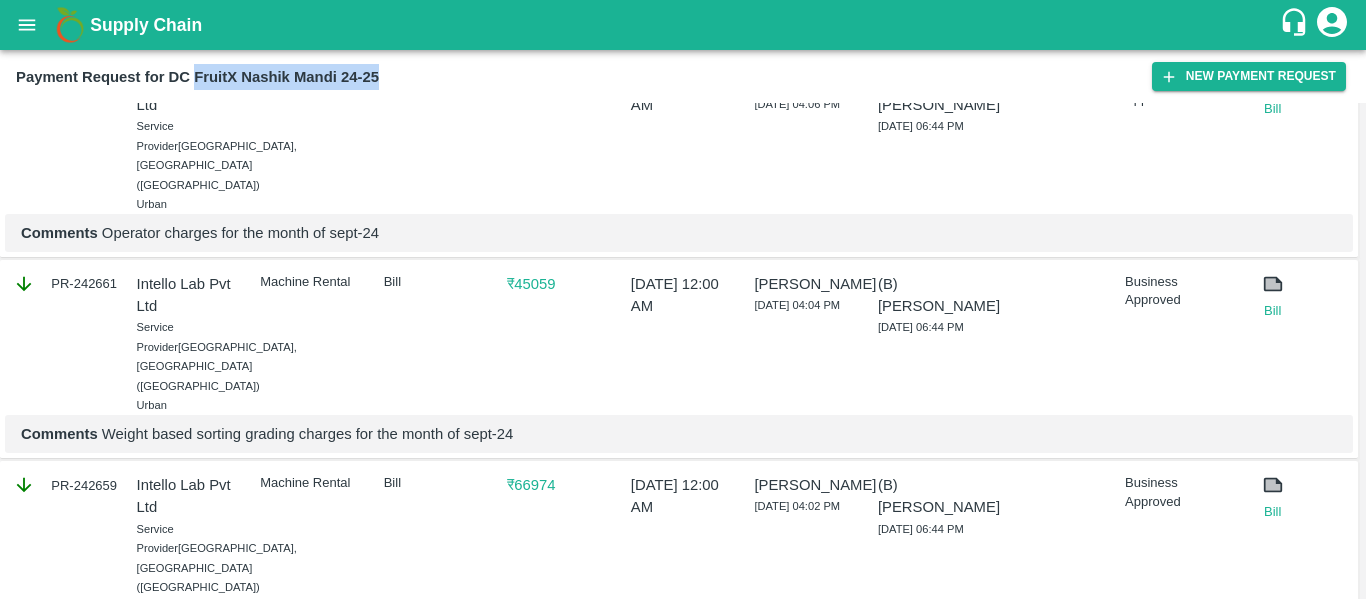 drag, startPoint x: 198, startPoint y: 75, endPoint x: 437, endPoint y: 170, distance: 257.18866 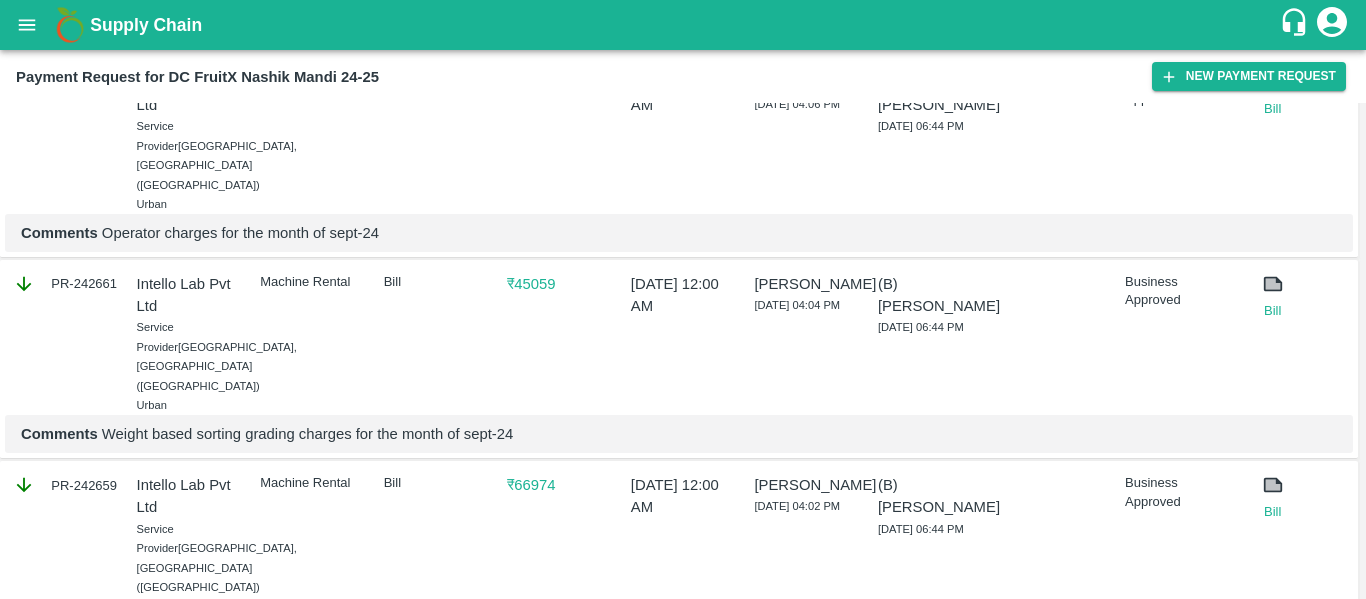 click on "₹  35400" at bounding box center (555, 138) 